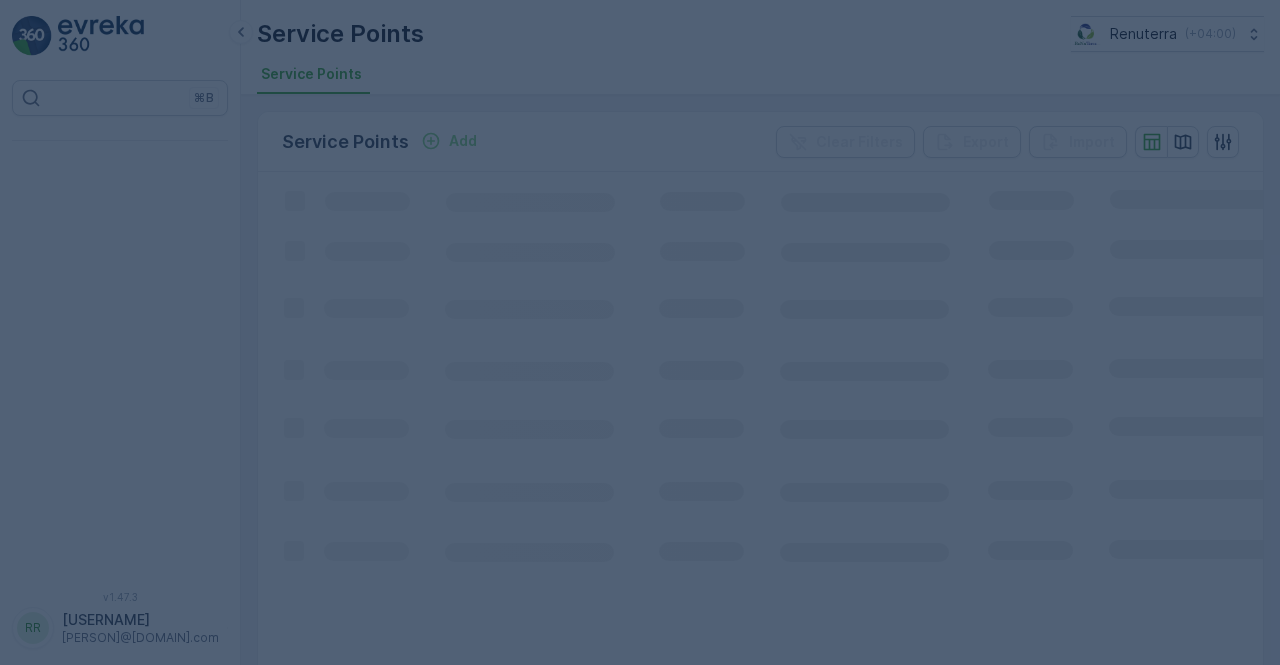 scroll, scrollTop: 0, scrollLeft: 0, axis: both 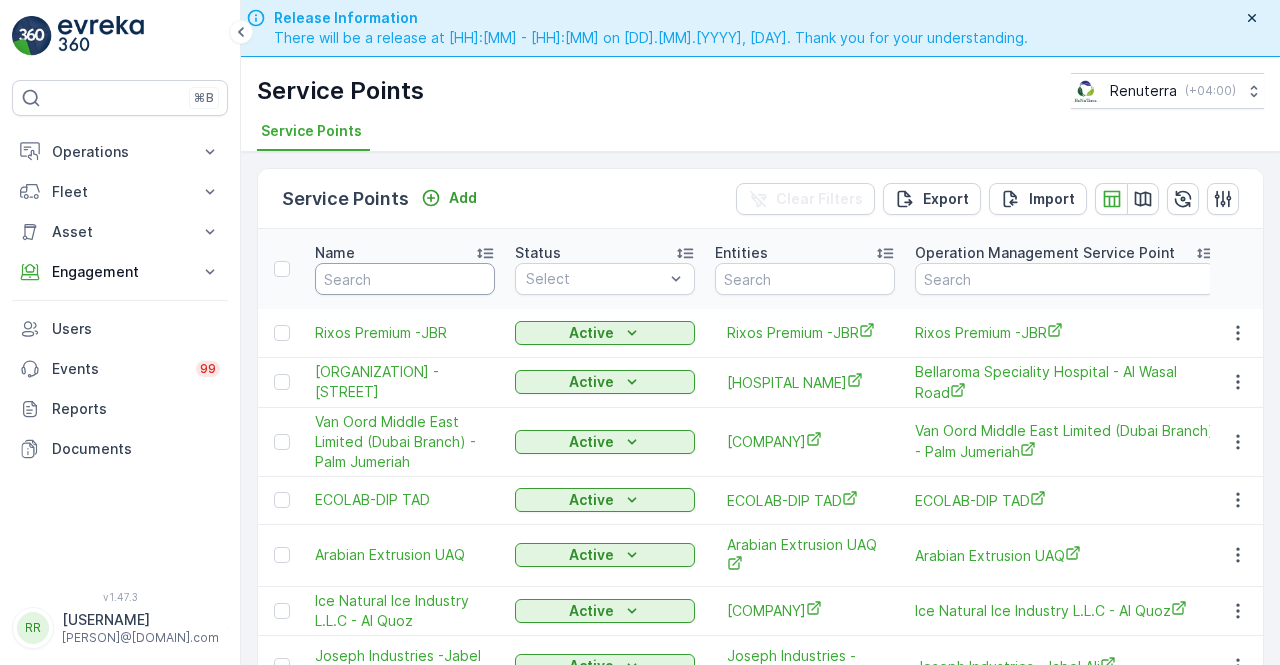 click at bounding box center (405, 279) 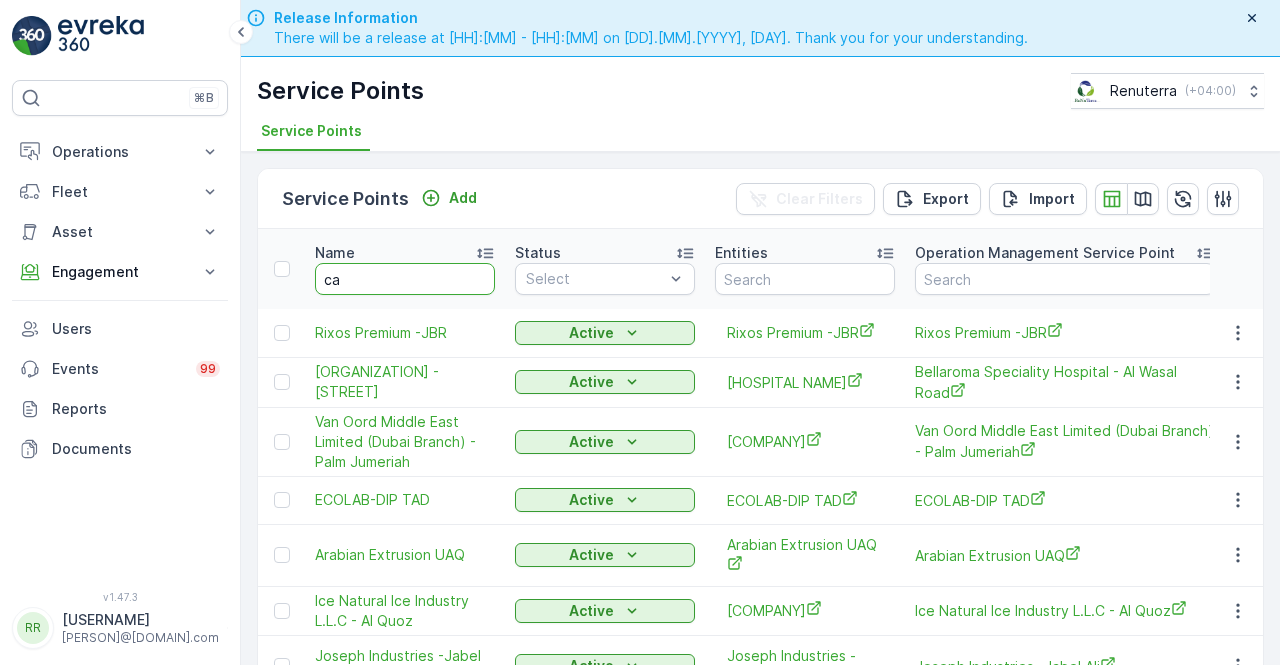 type on "can" 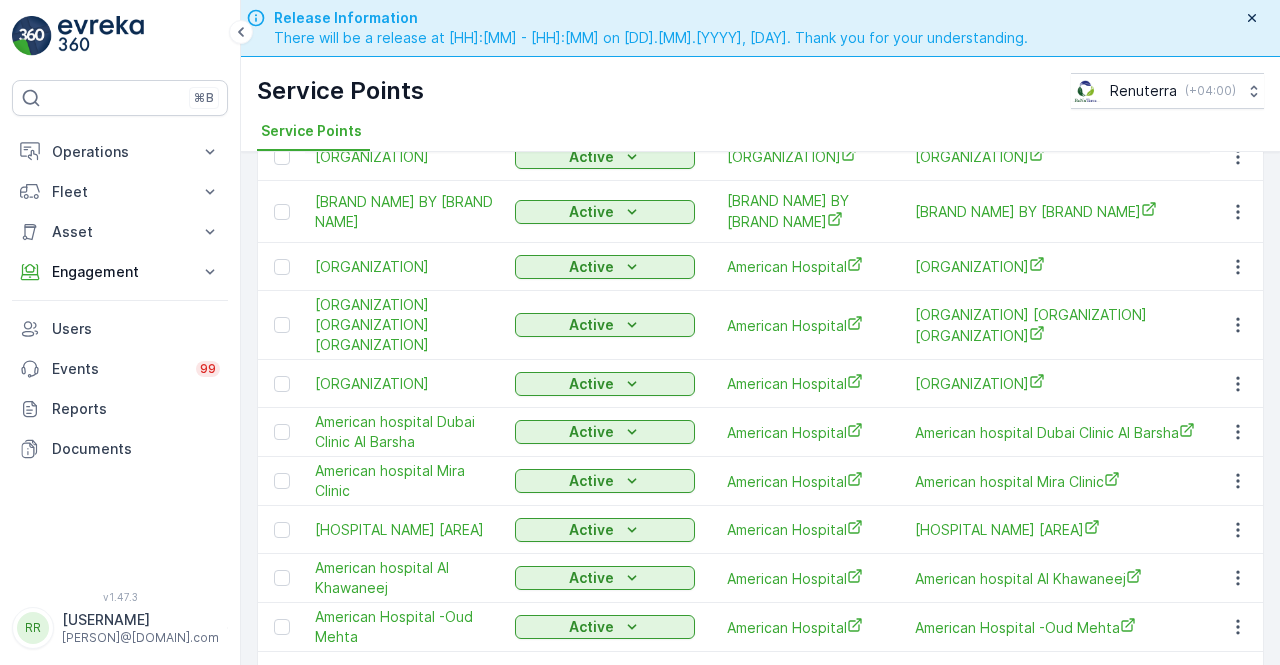 scroll, scrollTop: 0, scrollLeft: 0, axis: both 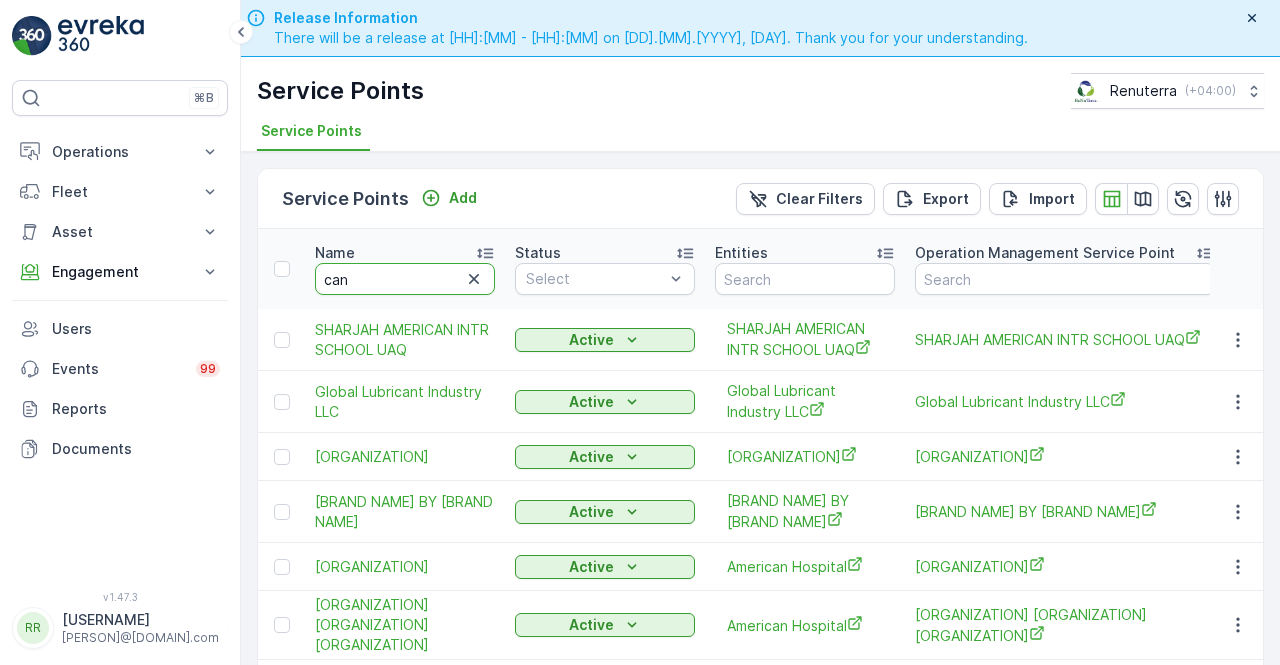 click on "can" at bounding box center (405, 279) 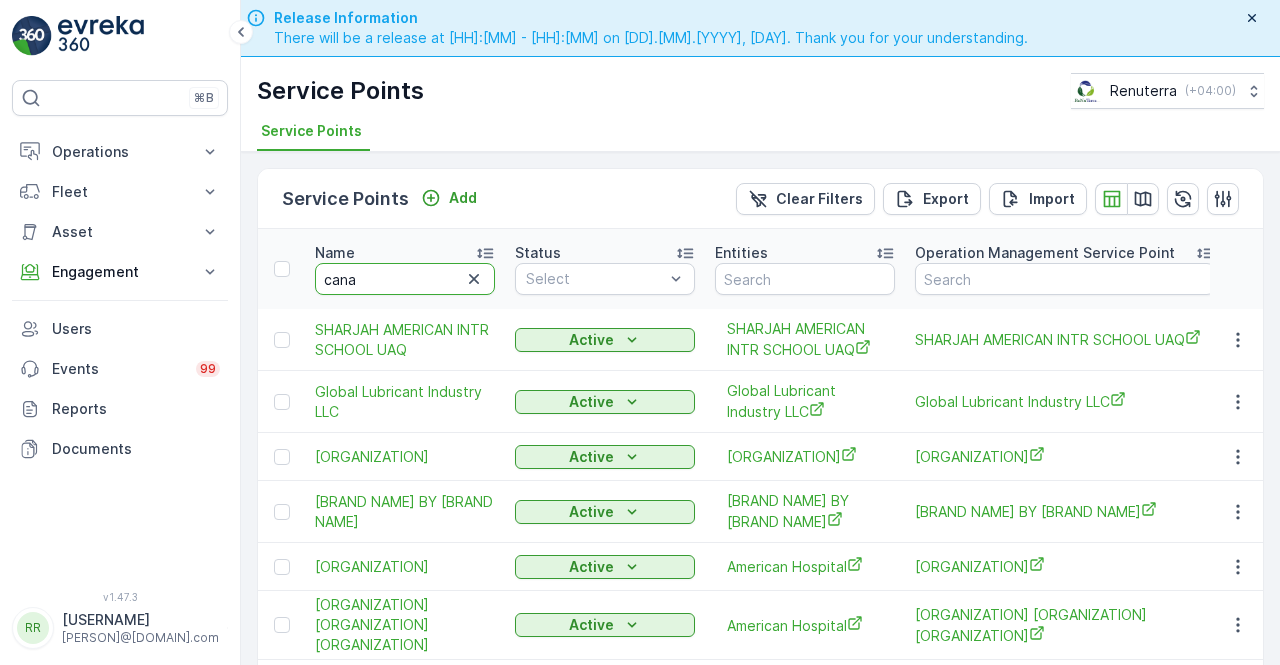 type on "canan" 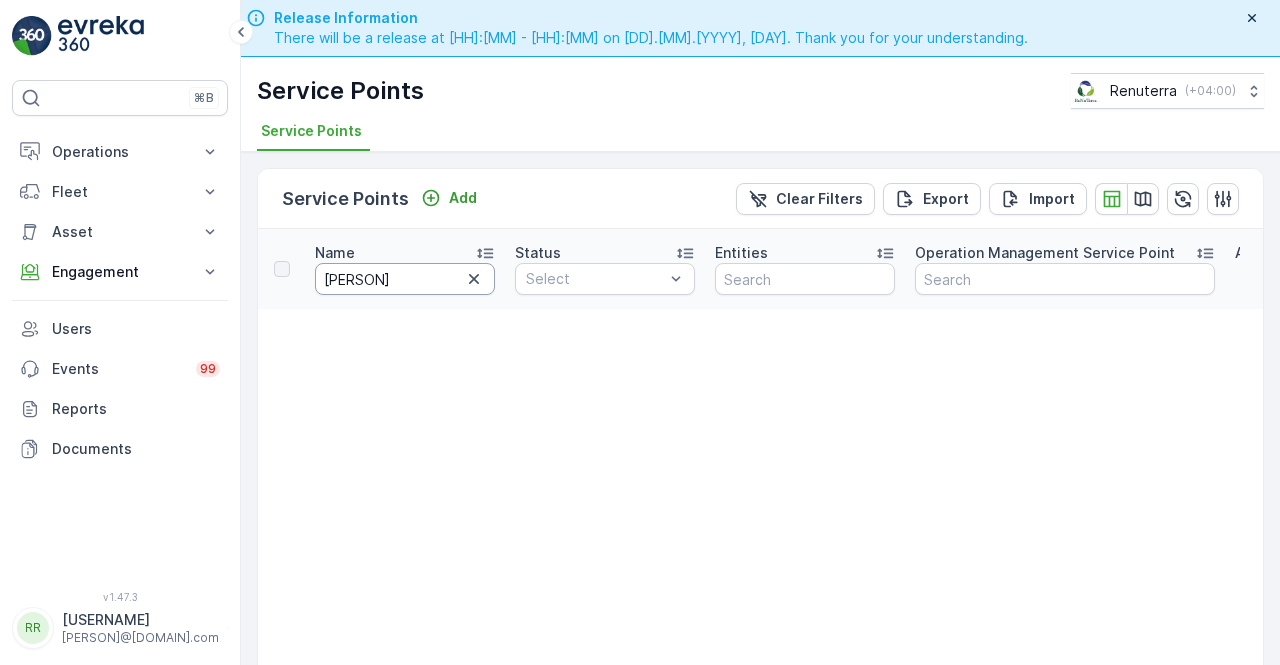 drag, startPoint x: 352, startPoint y: 275, endPoint x: 366, endPoint y: 274, distance: 14.035668 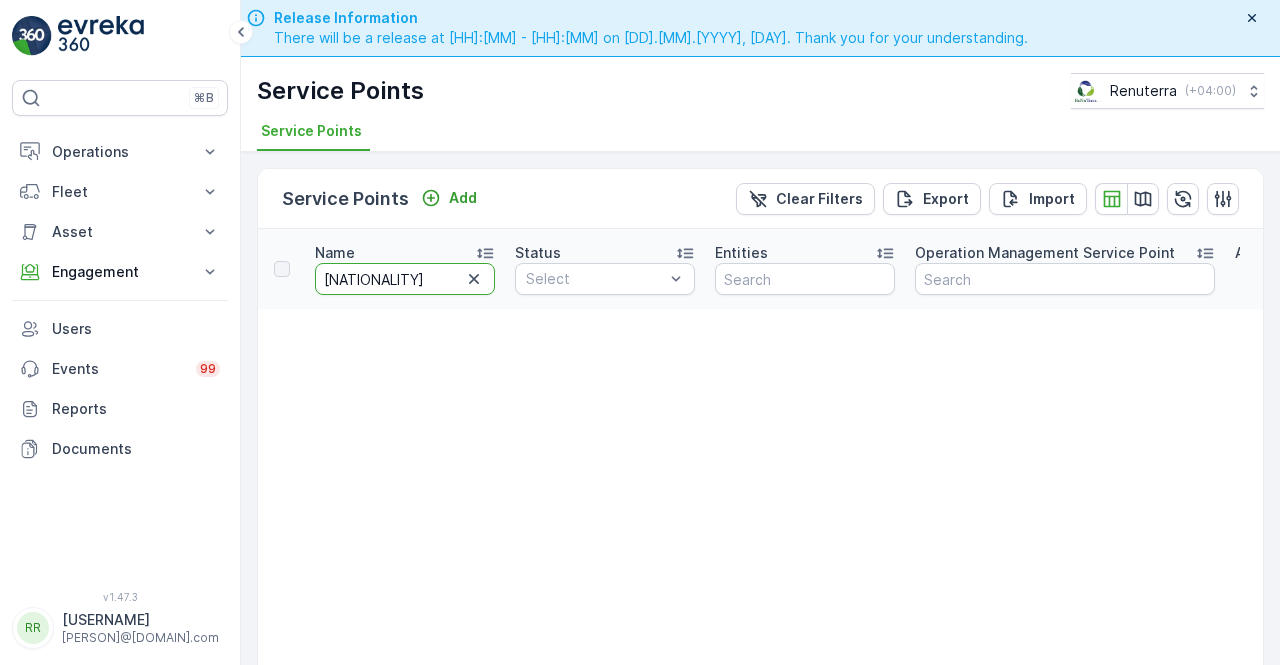 type on "canadi" 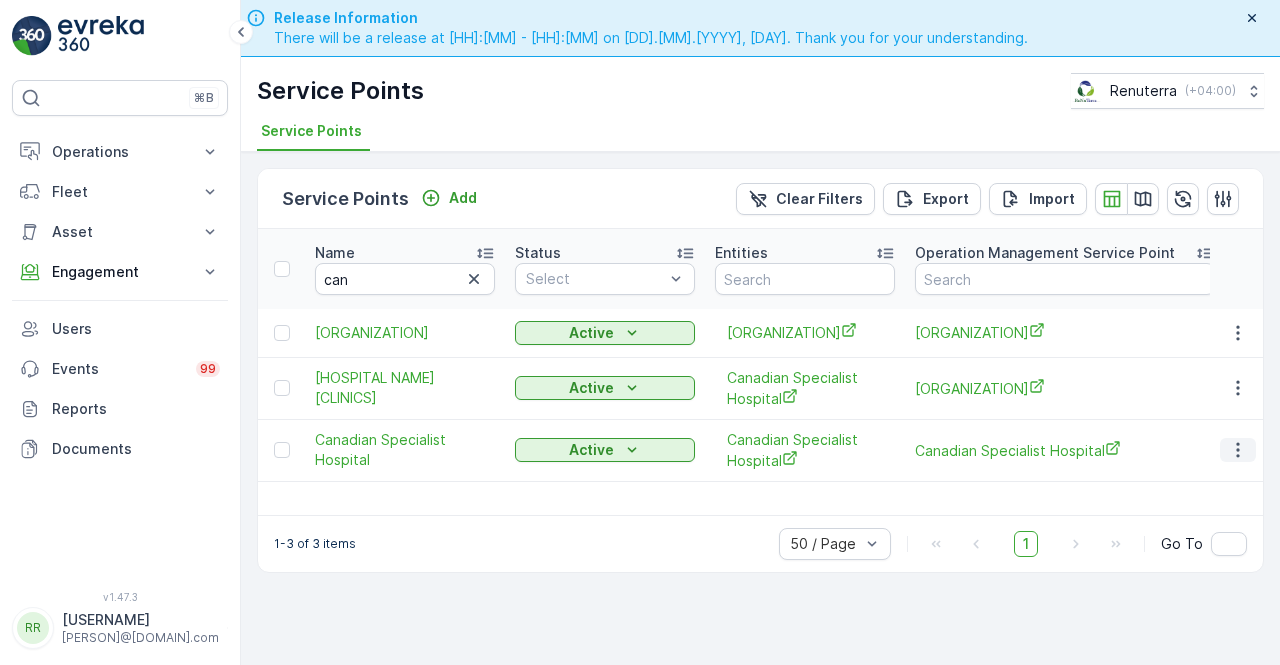 click at bounding box center (1238, 450) 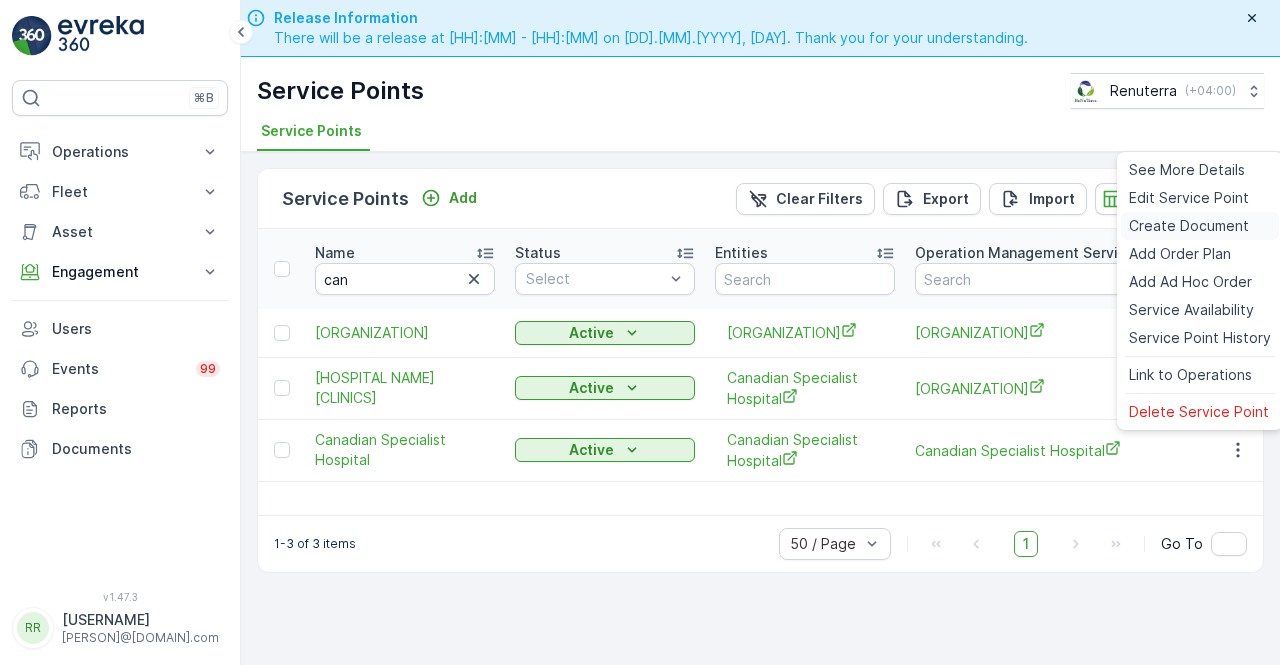 click on "Create Document" at bounding box center (1189, 226) 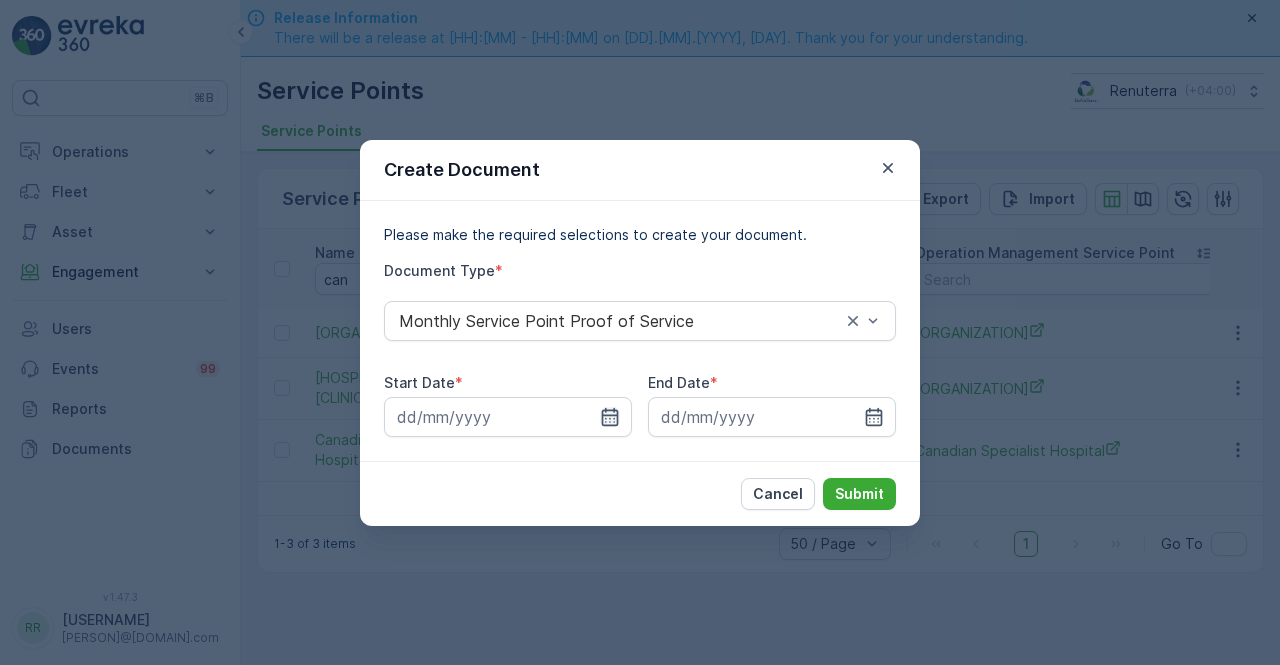 click 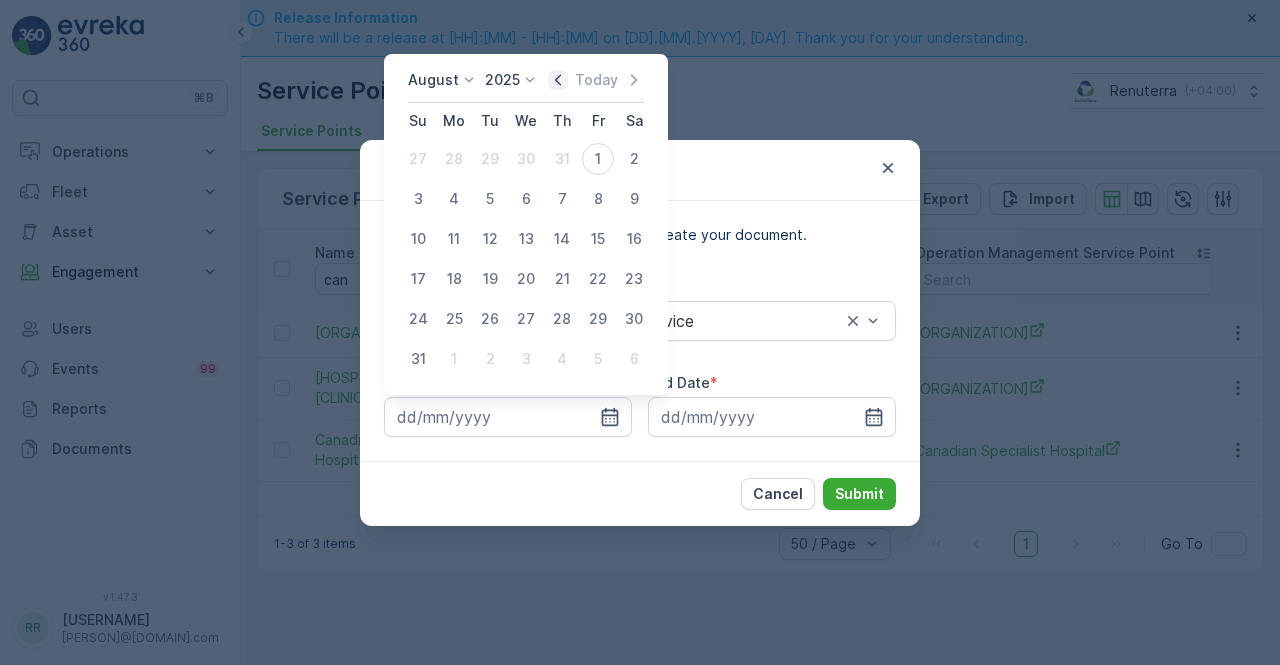 click 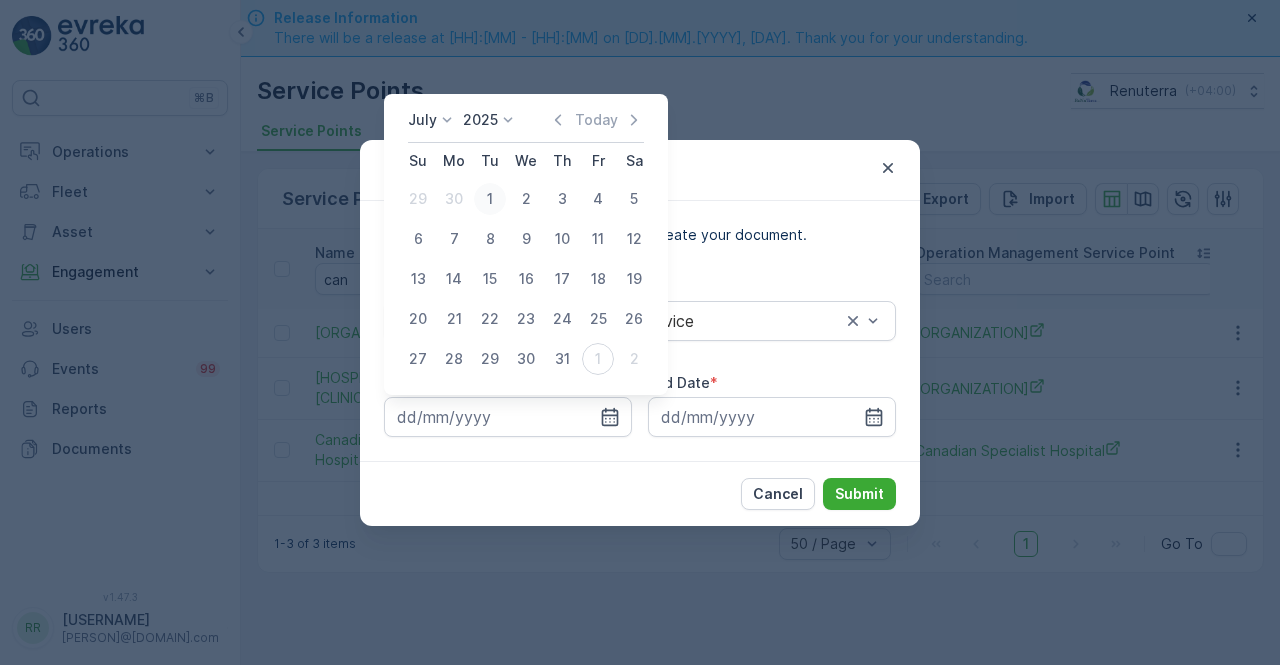 click on "1" at bounding box center (490, 199) 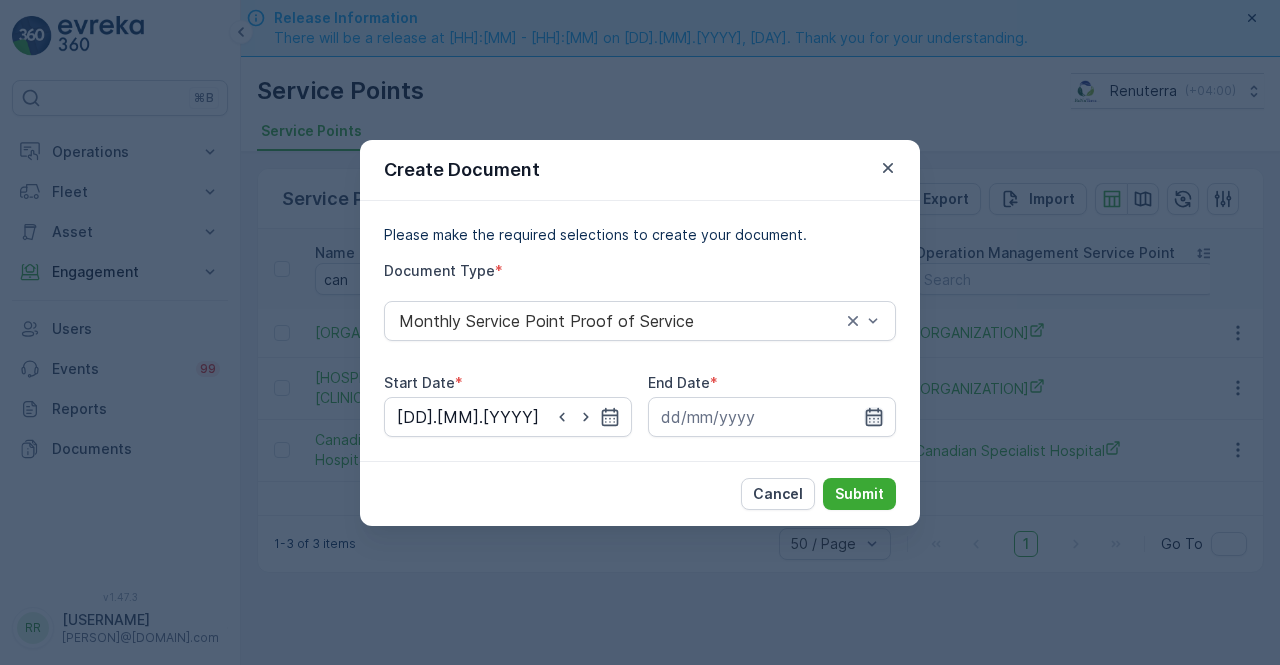click at bounding box center [772, 417] 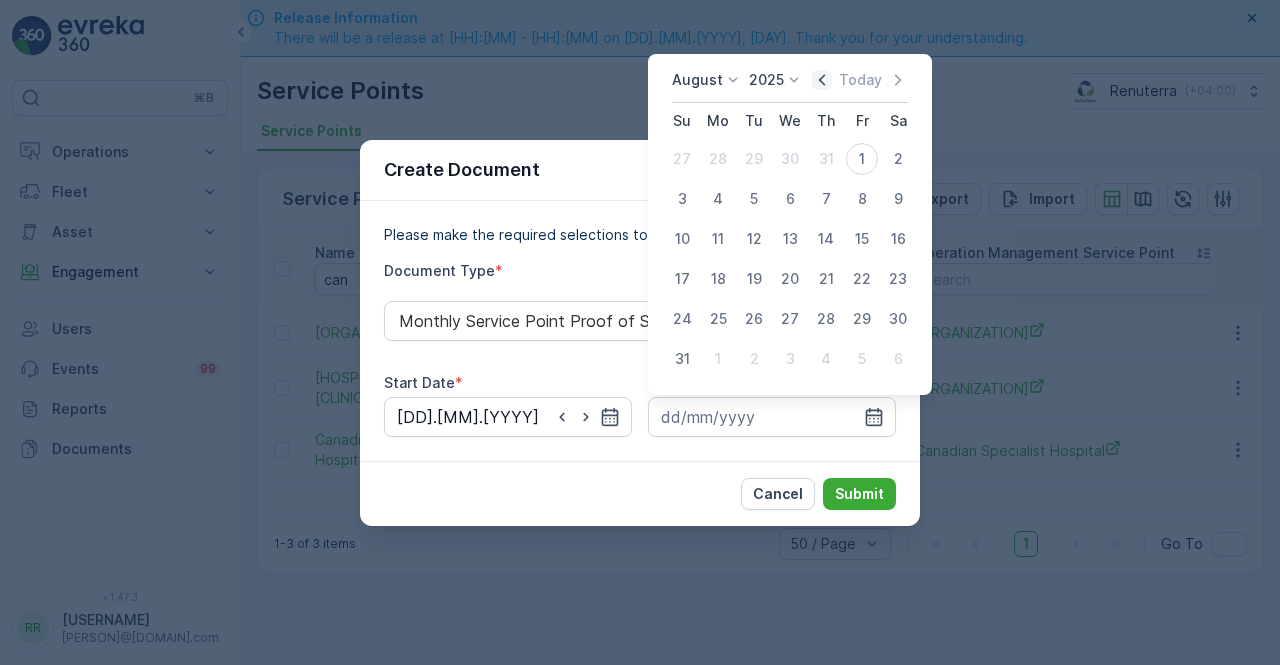 click 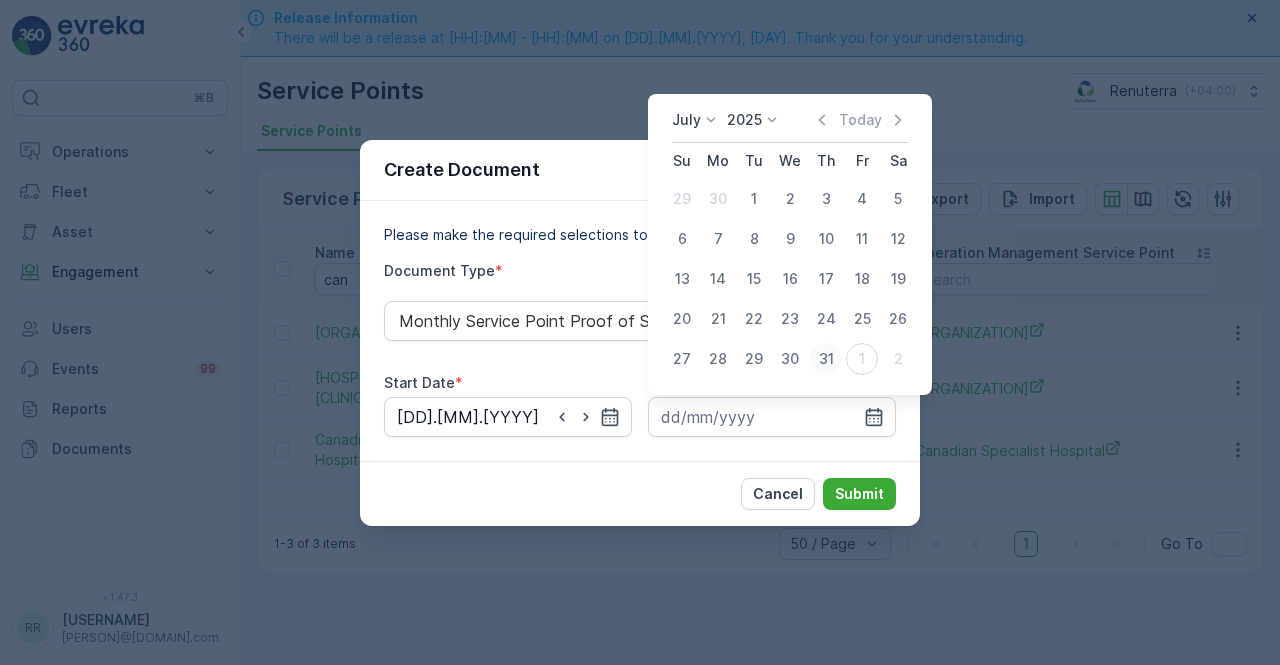 click on "31" at bounding box center [826, 359] 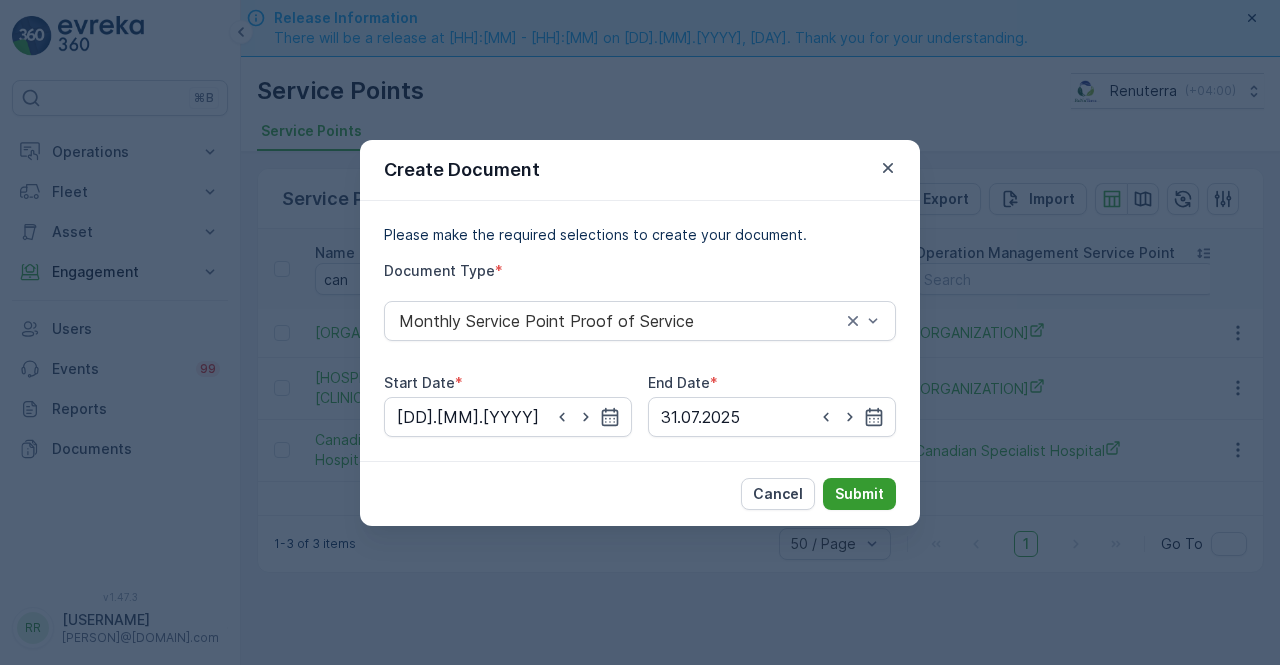 click on "Submit" at bounding box center [859, 494] 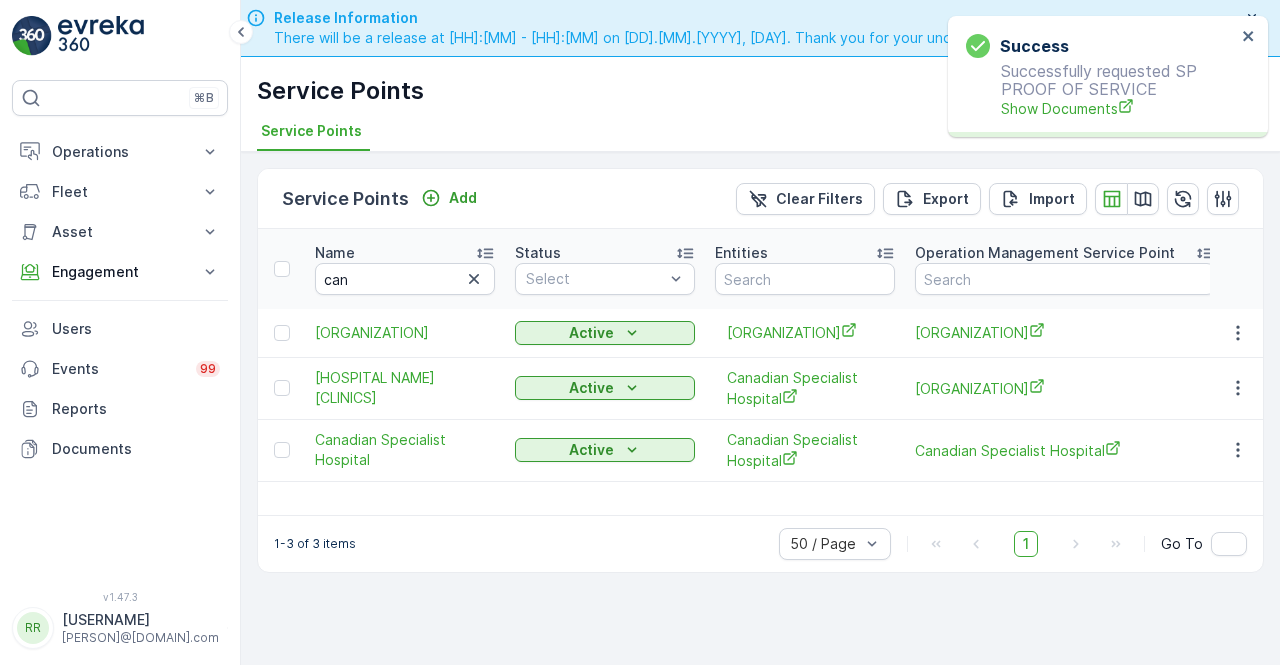 click on "Successfully requested SP PROOF OF SERVICE   Show Documents" at bounding box center (1101, 90) 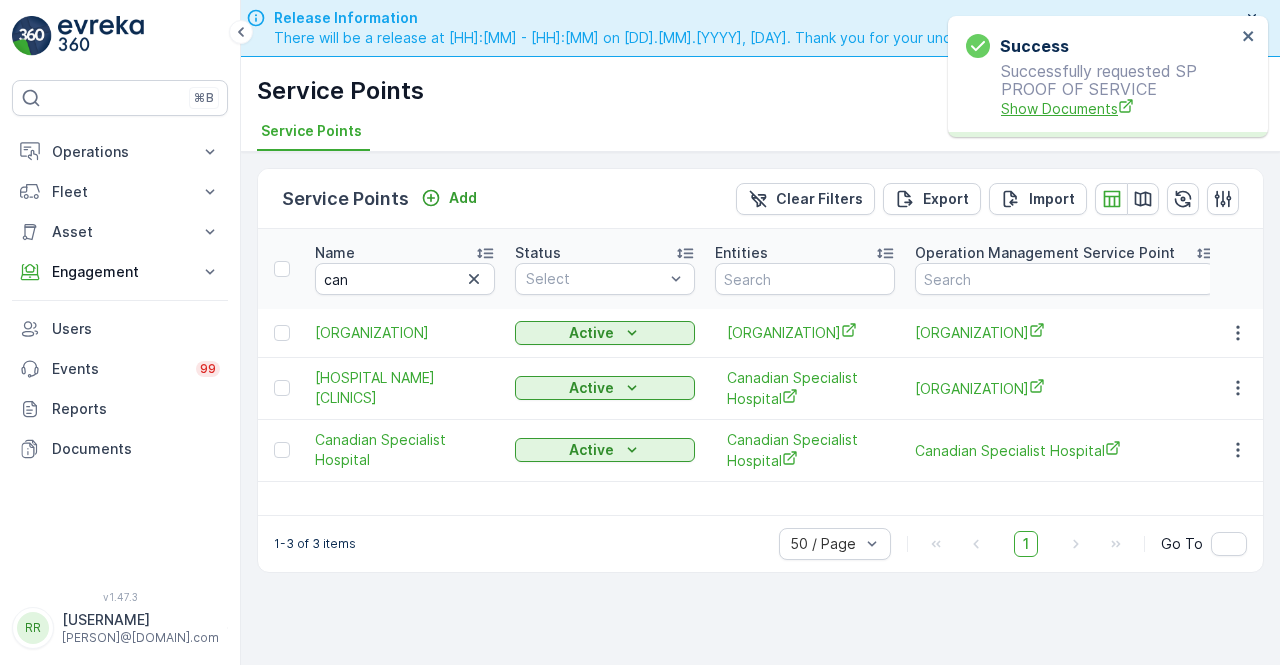 click on "Show Documents" at bounding box center [1118, 108] 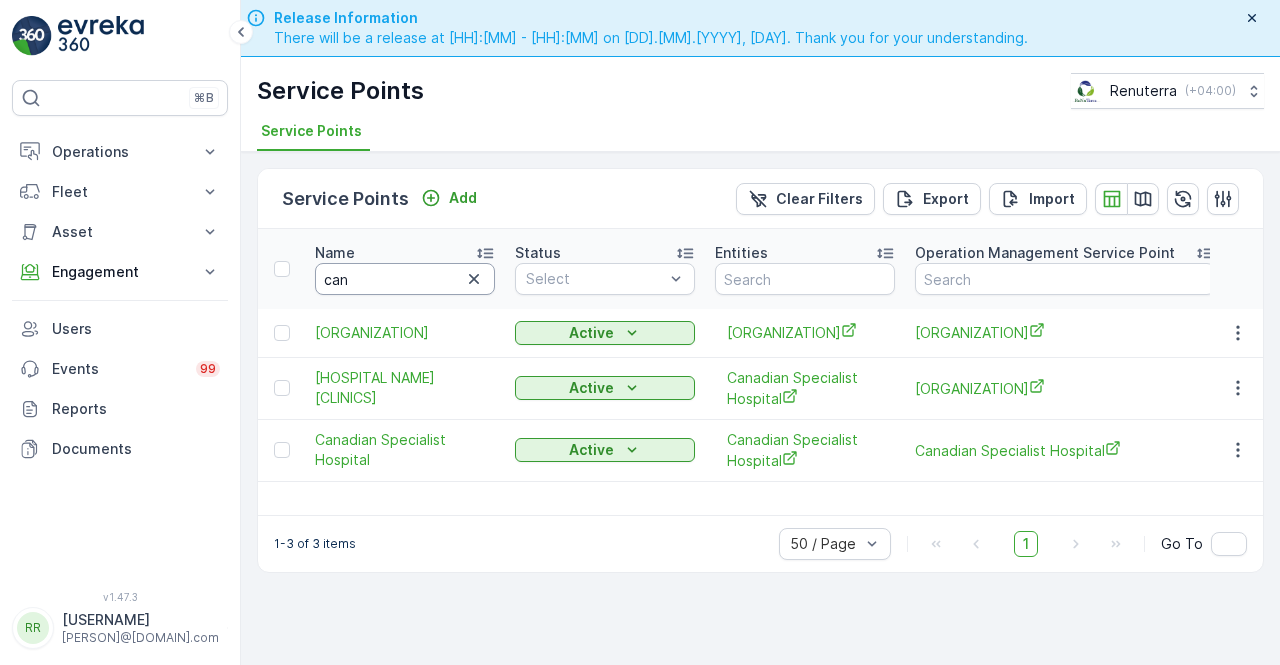 click on "canadi" at bounding box center (405, 279) 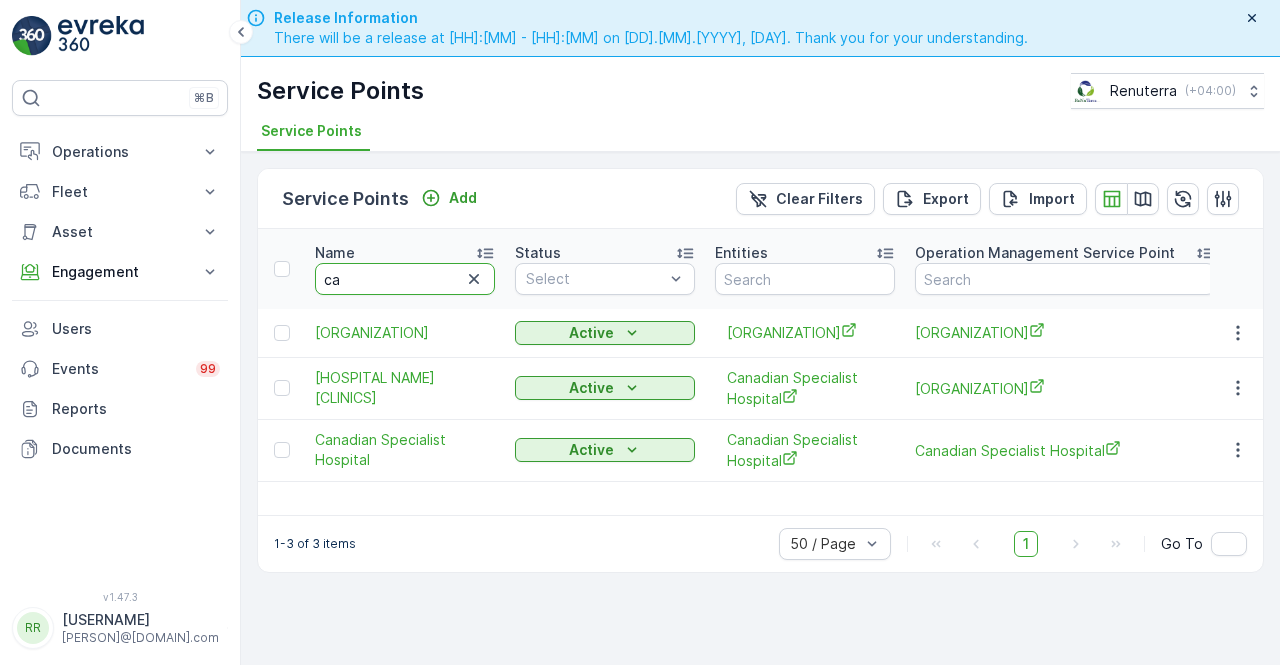type on "c" 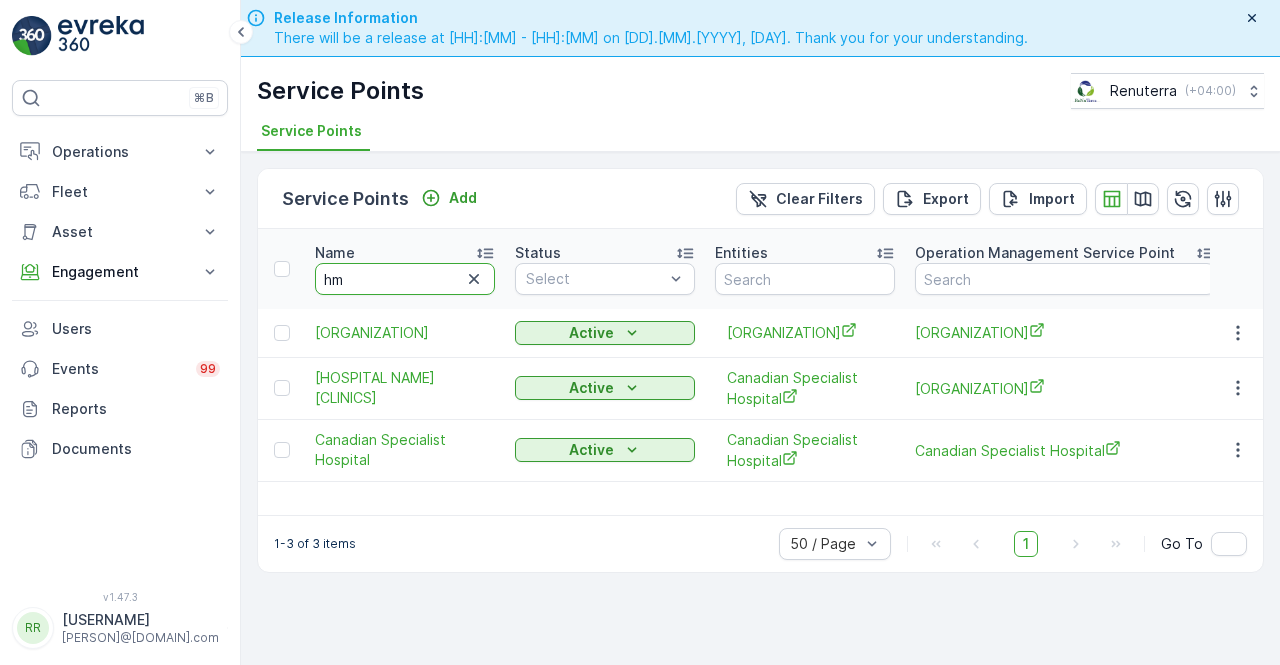 type on "hms" 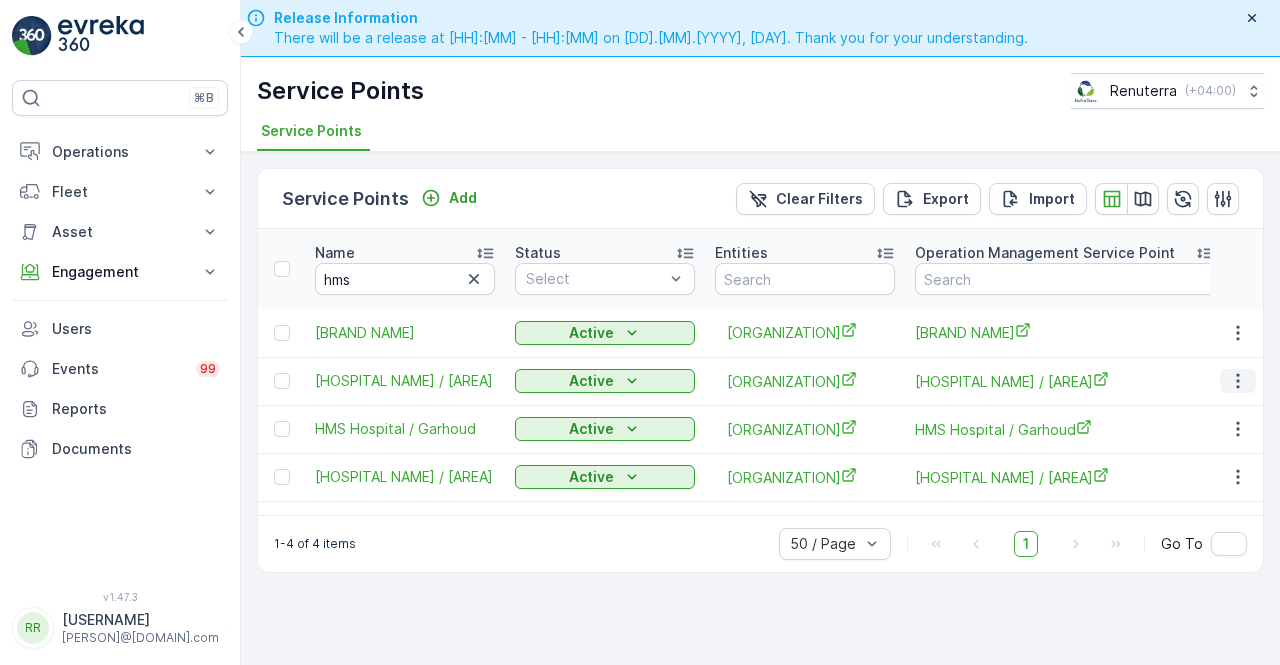 click 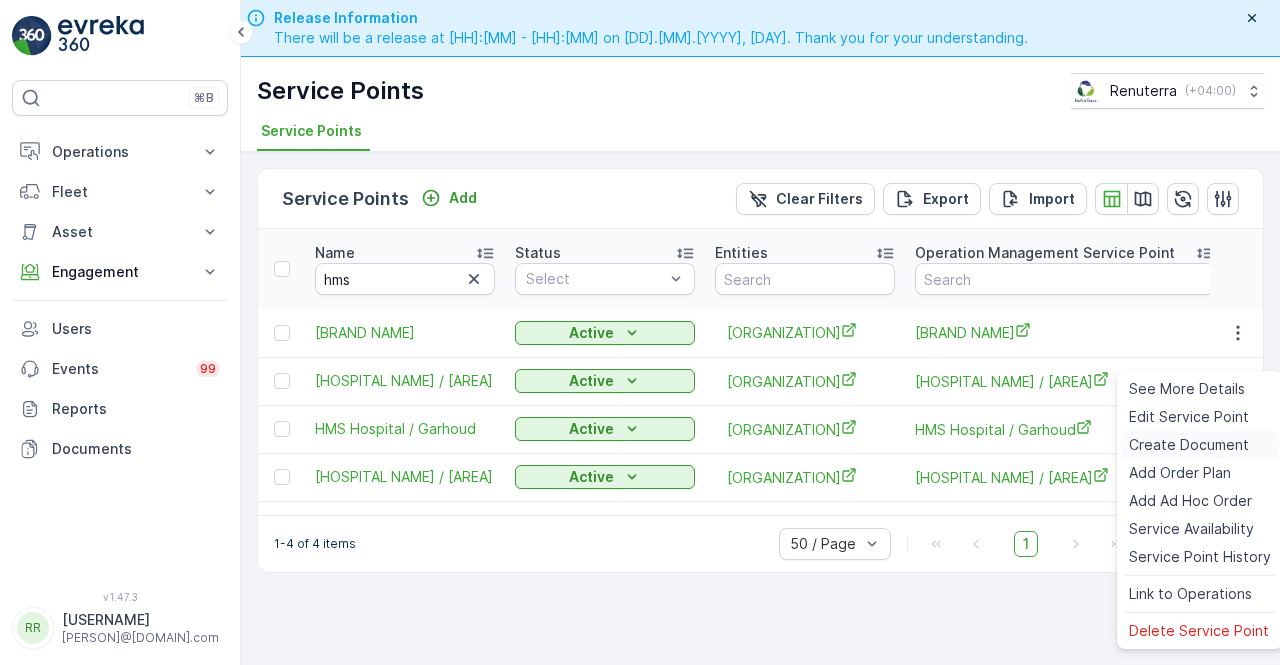 click on "Create Document" at bounding box center (1189, 445) 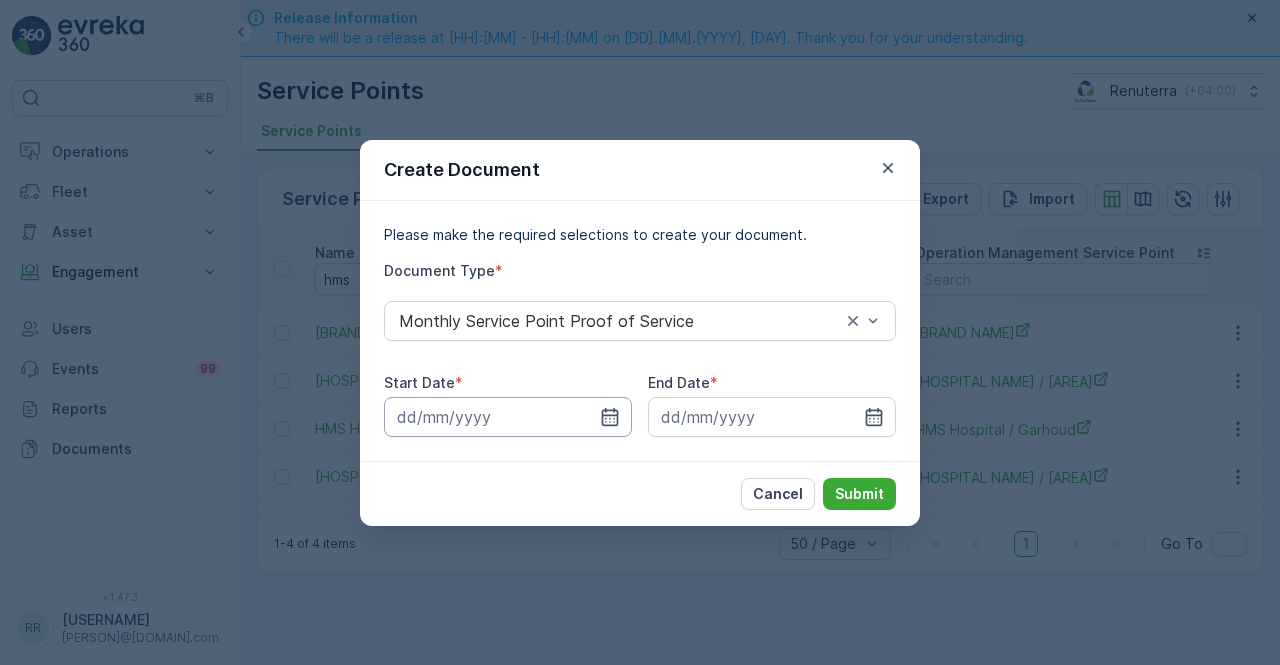 click at bounding box center (508, 417) 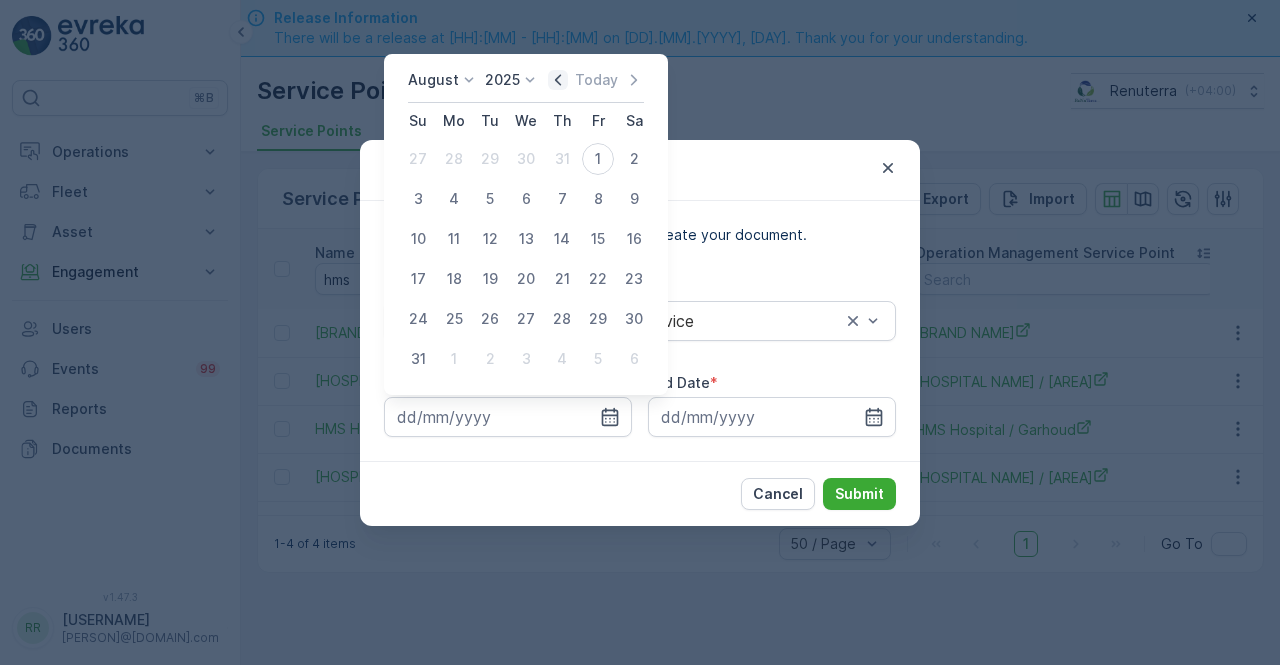 click 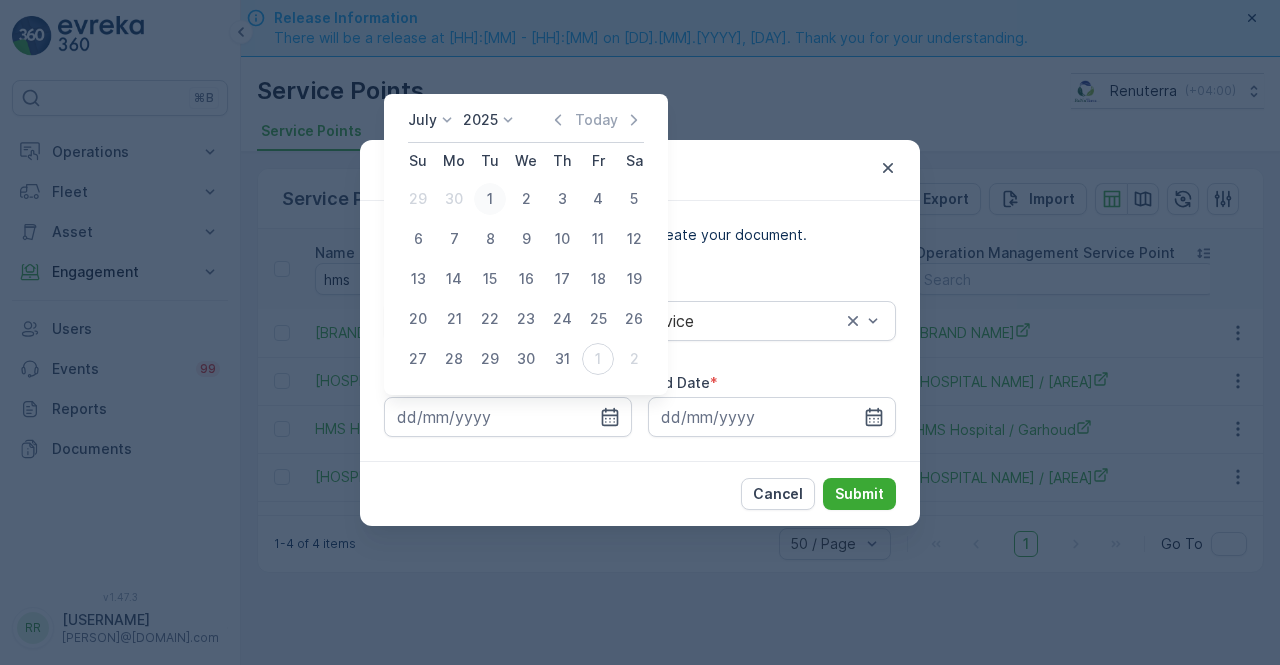 click on "1" at bounding box center (490, 199) 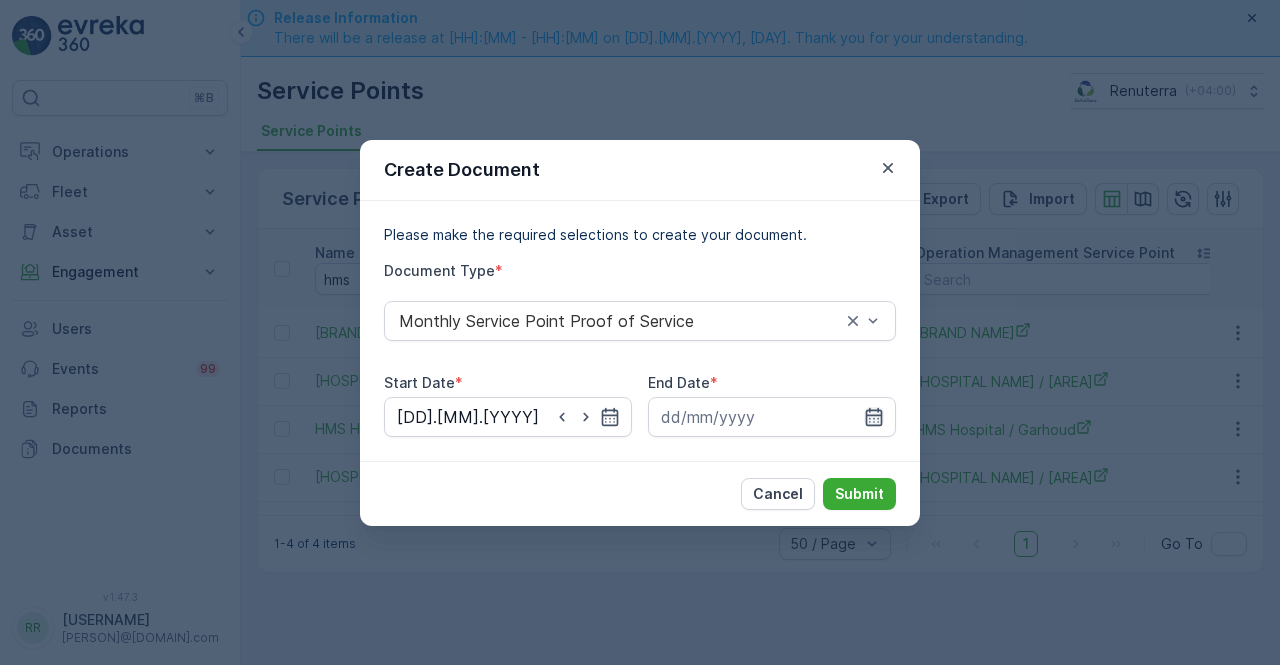 click 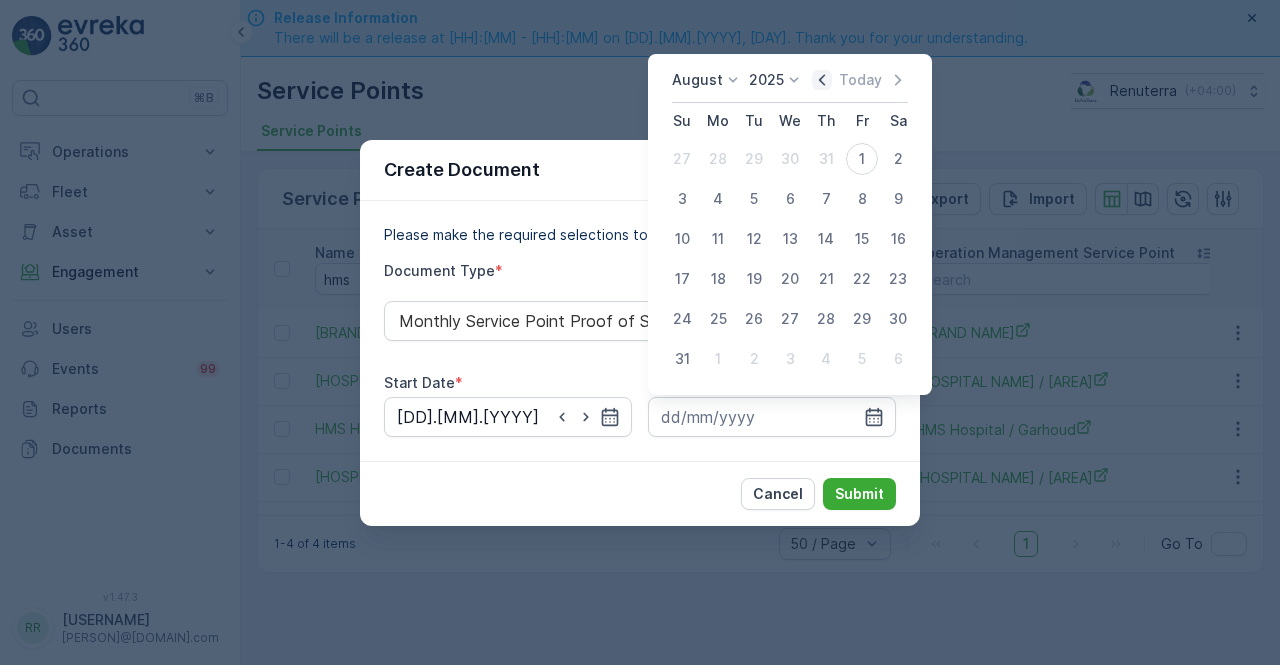 click 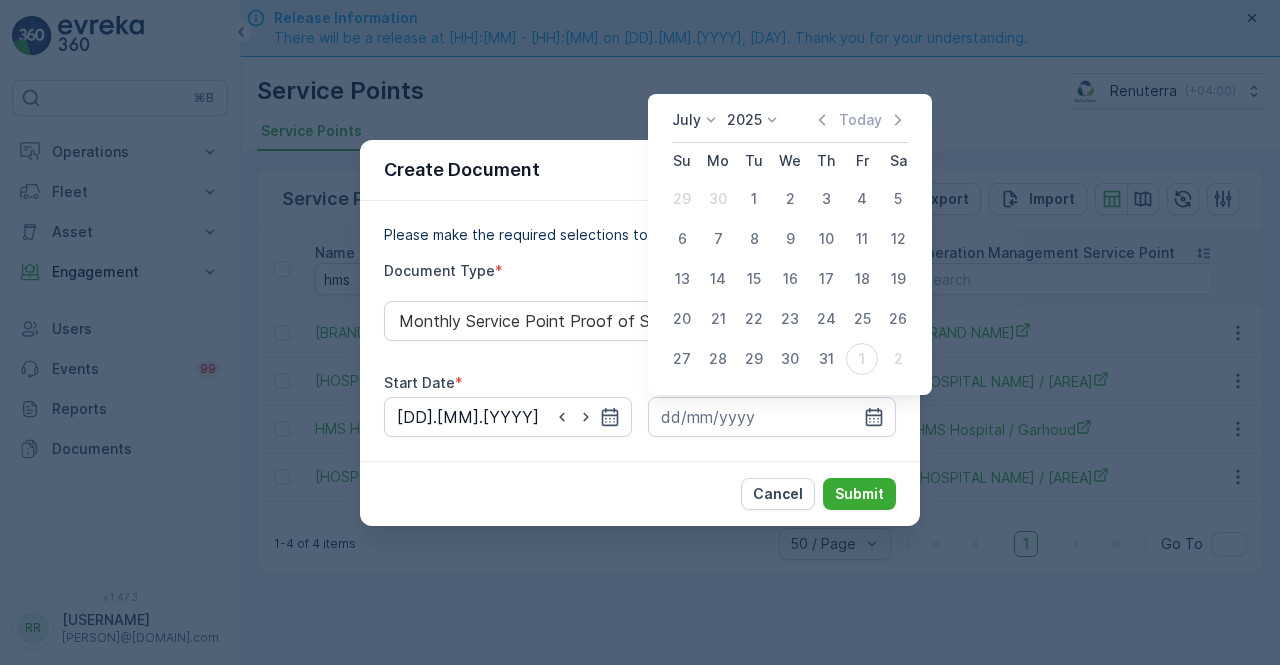 click on "31" at bounding box center [826, 359] 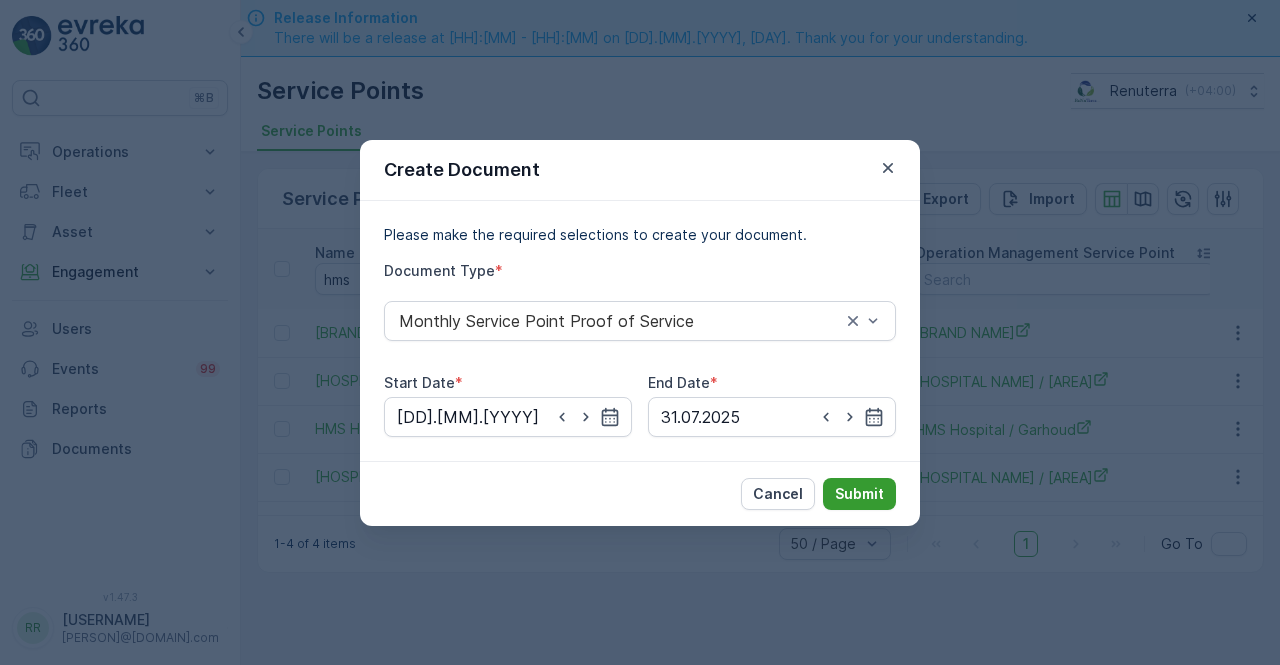 click on "Submit" at bounding box center [859, 494] 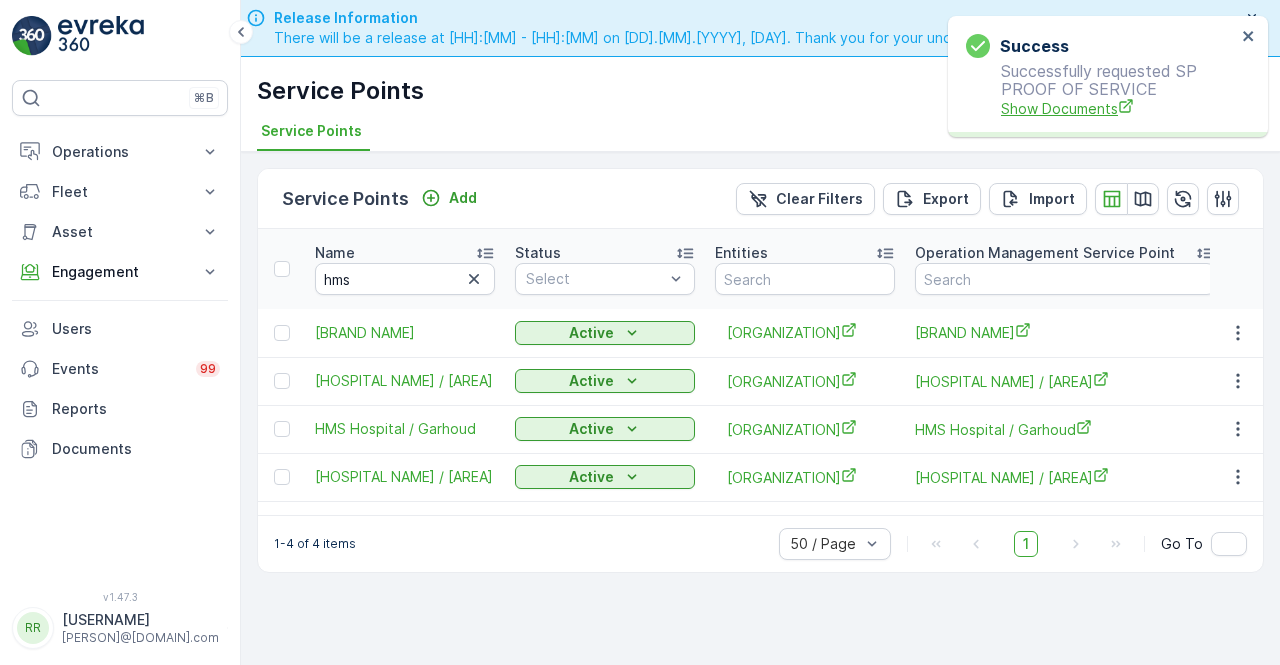 click on "Show Documents" at bounding box center [1118, 108] 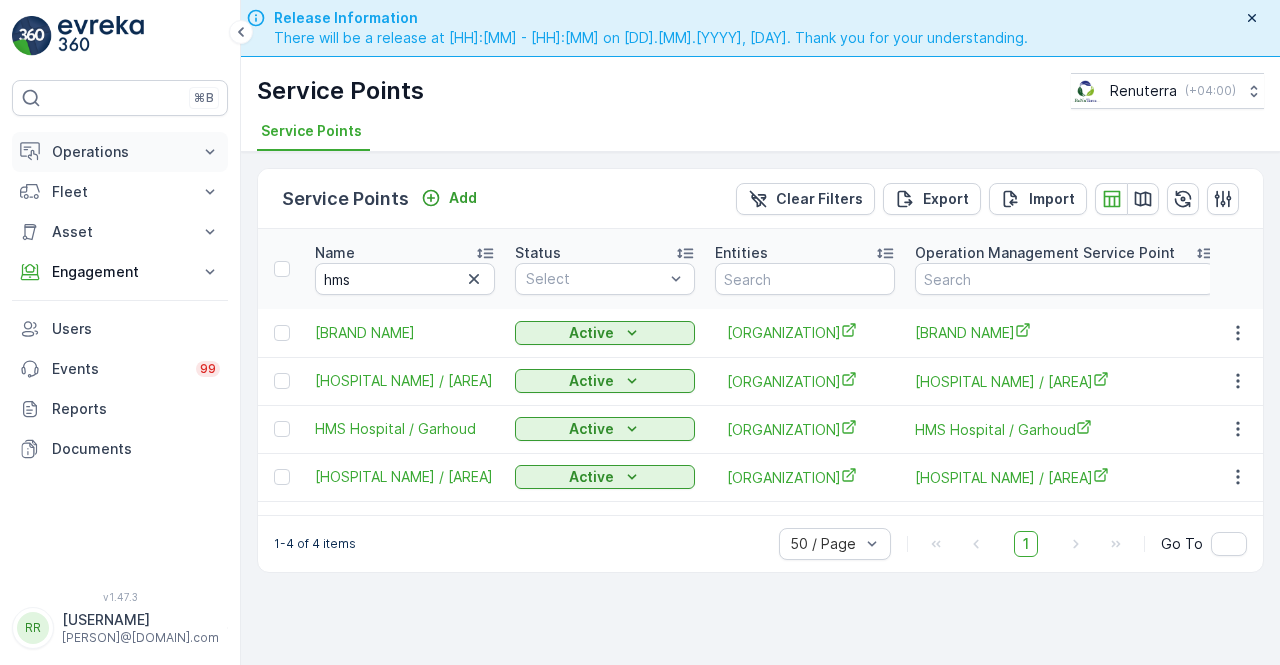 click on "Operations" at bounding box center (120, 152) 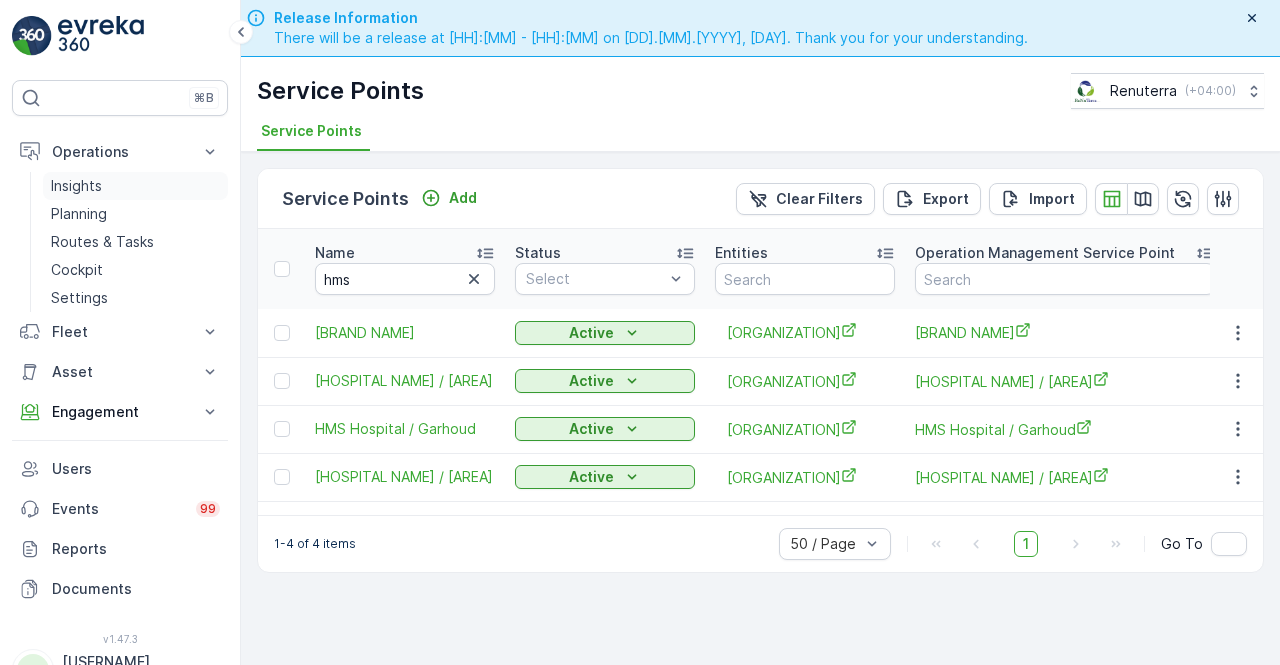 click on "Insights" at bounding box center [135, 186] 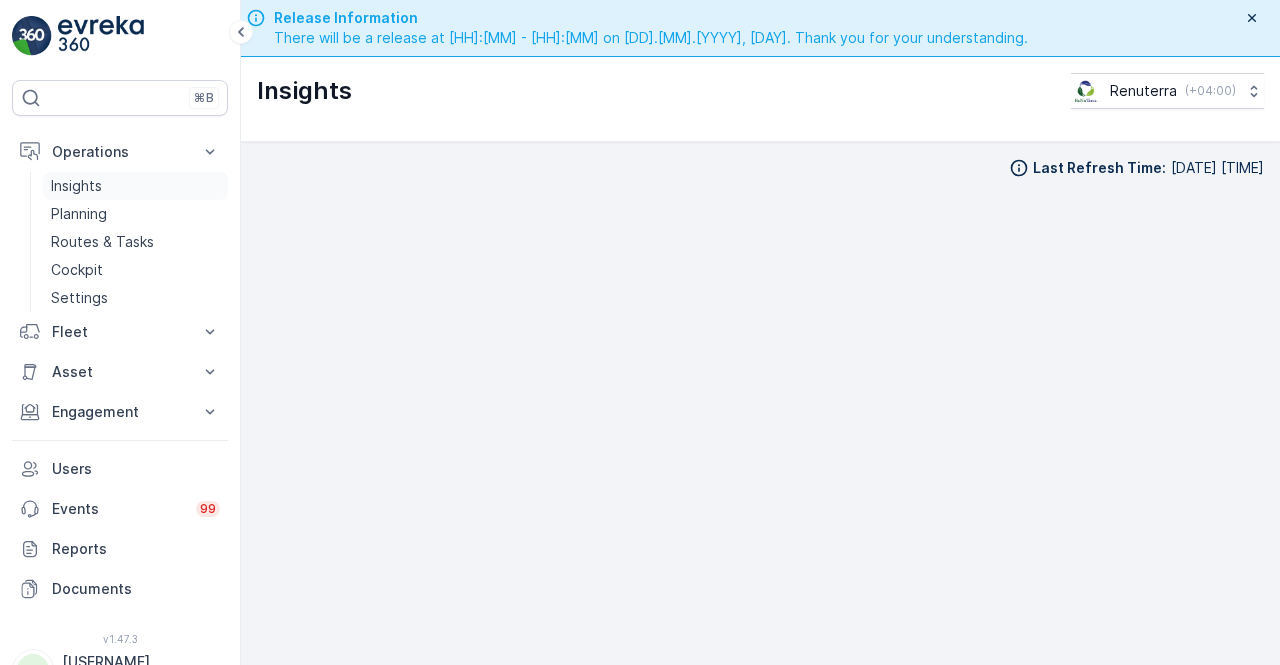 click on "Insights" at bounding box center (135, 186) 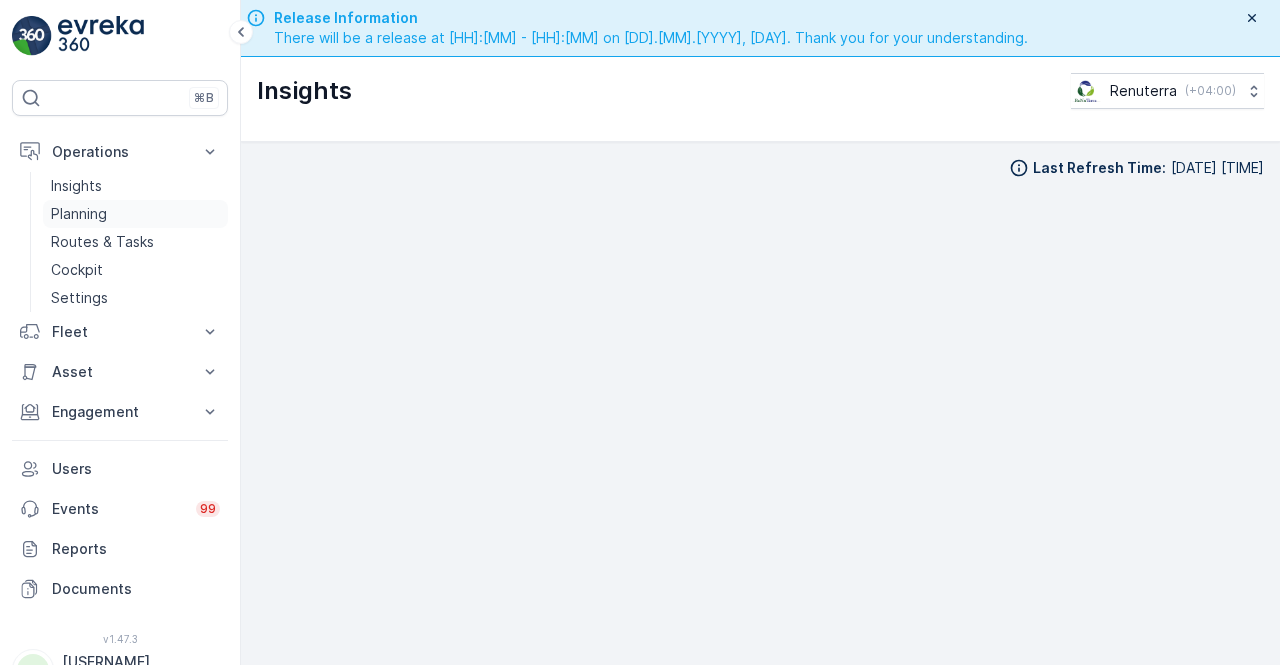 click on "Planning" at bounding box center [79, 214] 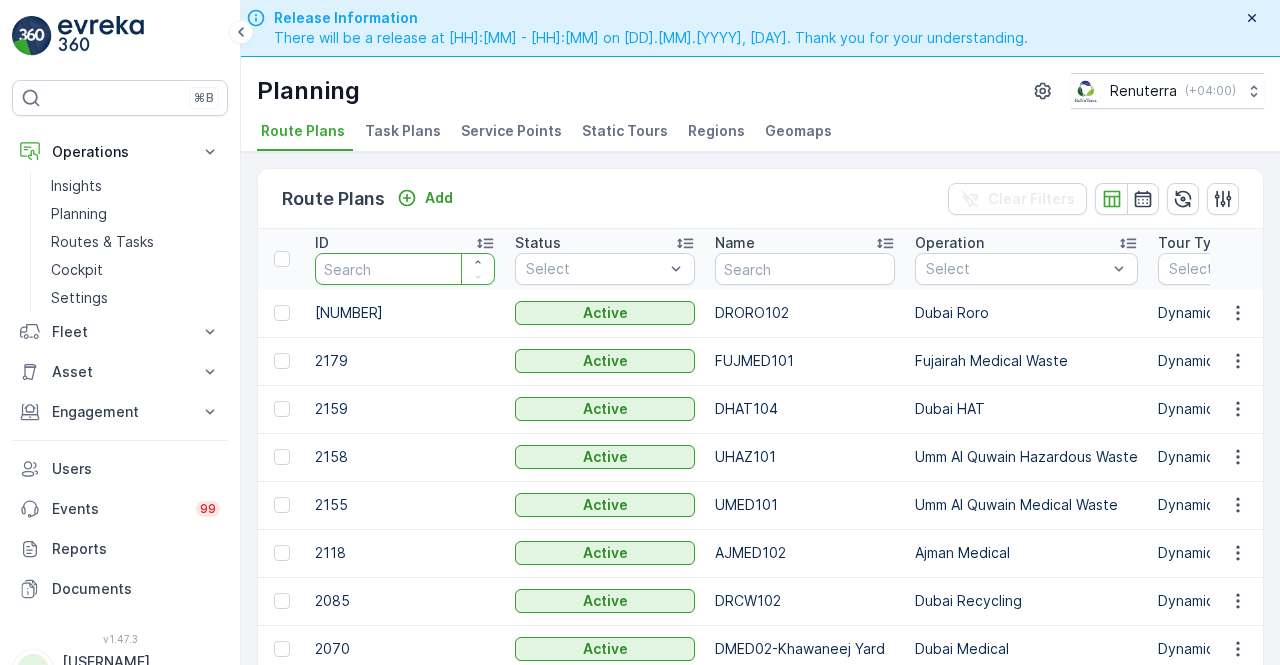 drag, startPoint x: 351, startPoint y: 261, endPoint x: 372, endPoint y: 268, distance: 22.135944 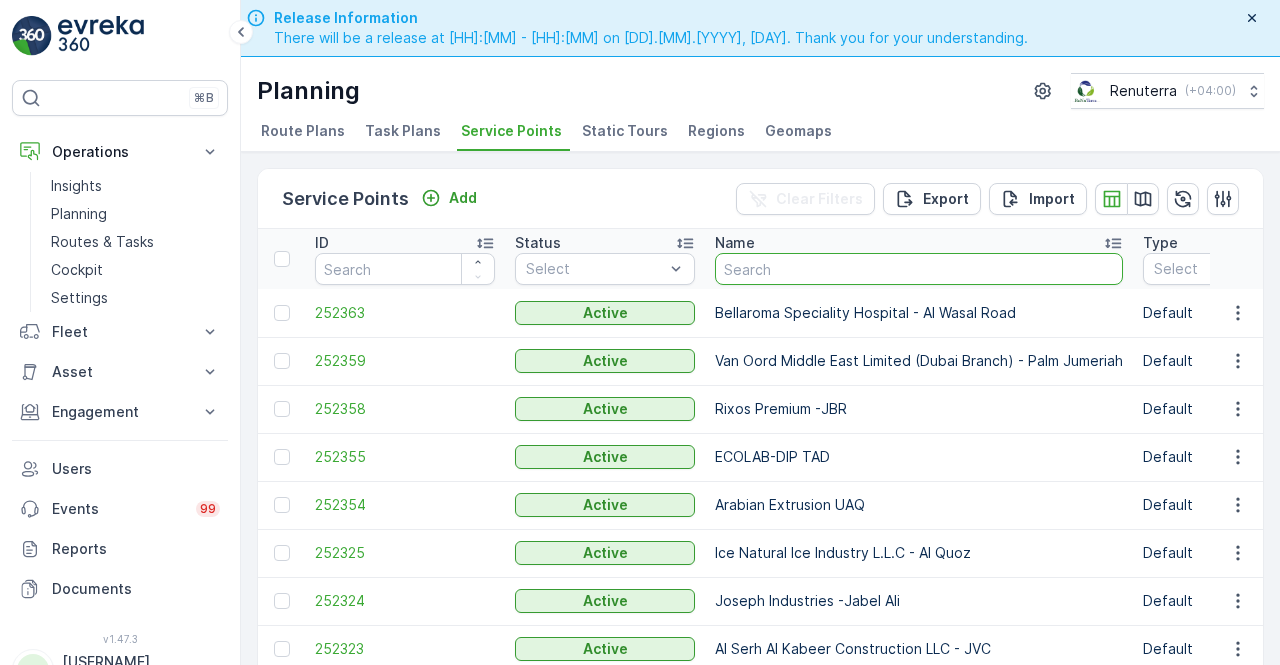 click at bounding box center (919, 269) 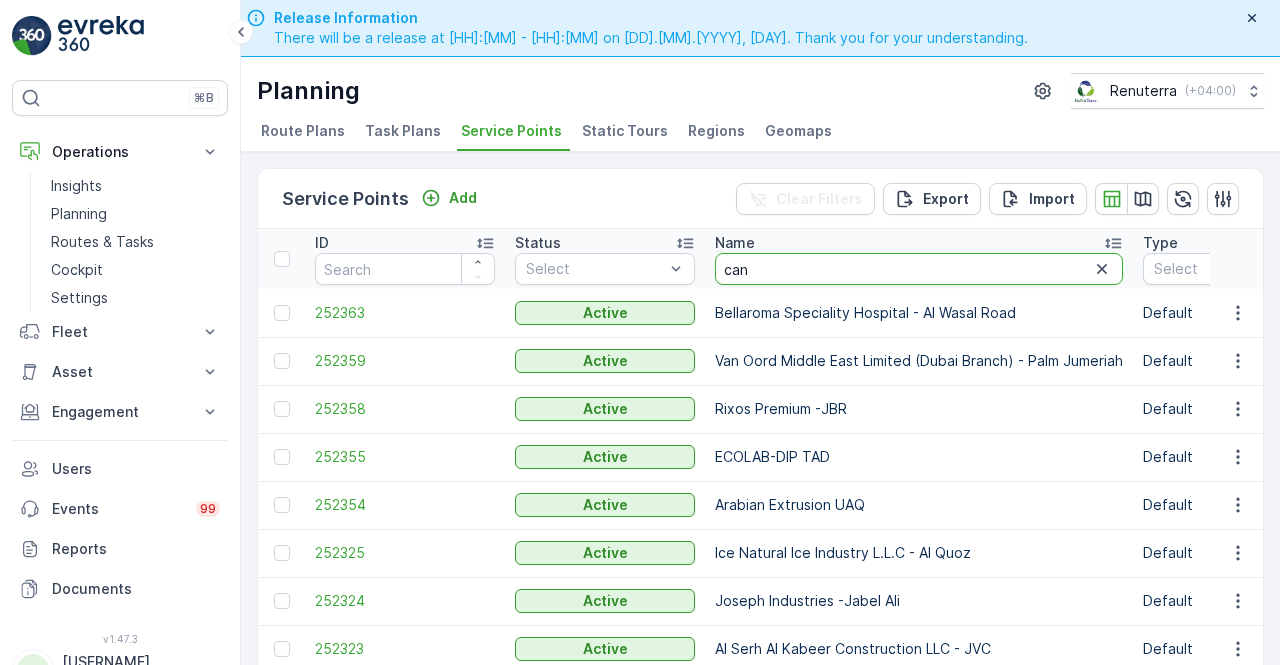 type on "cana" 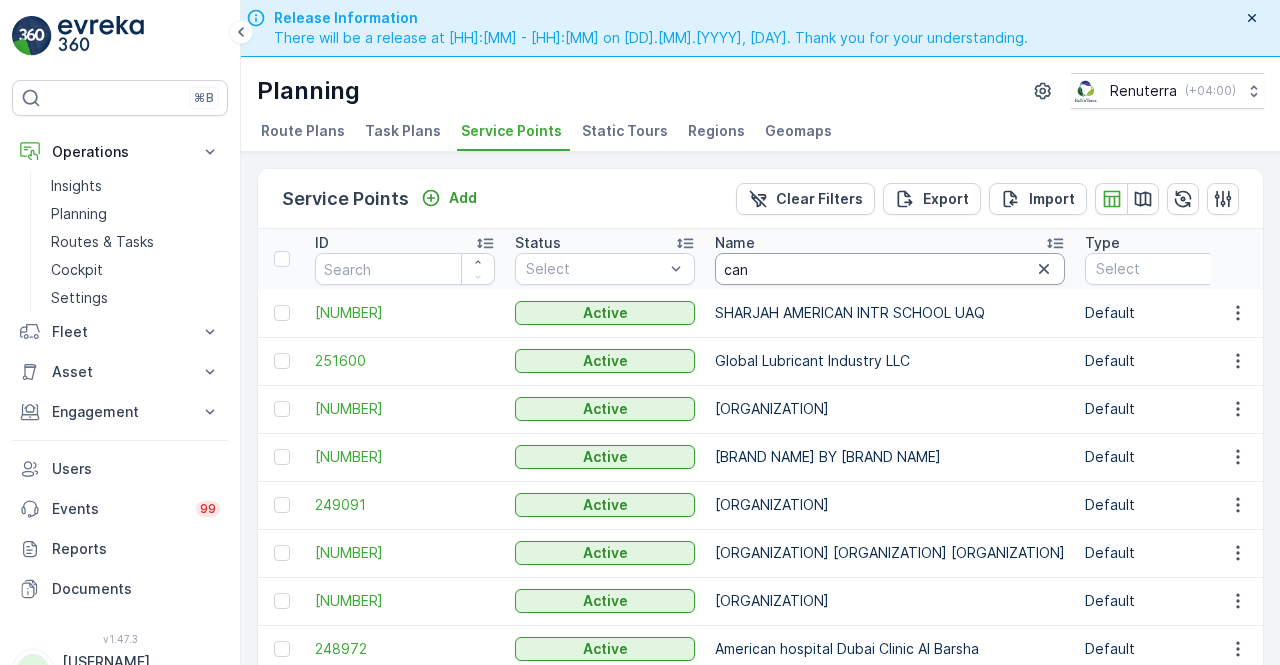 click on "can" at bounding box center [890, 269] 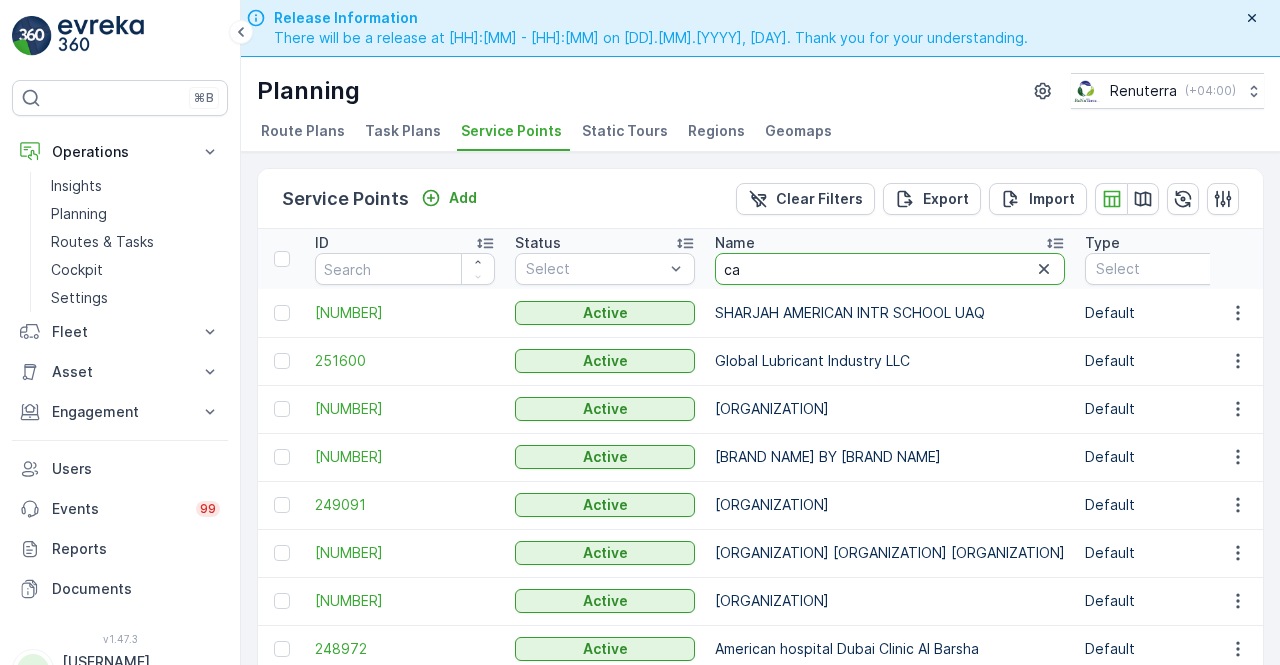 type on "c" 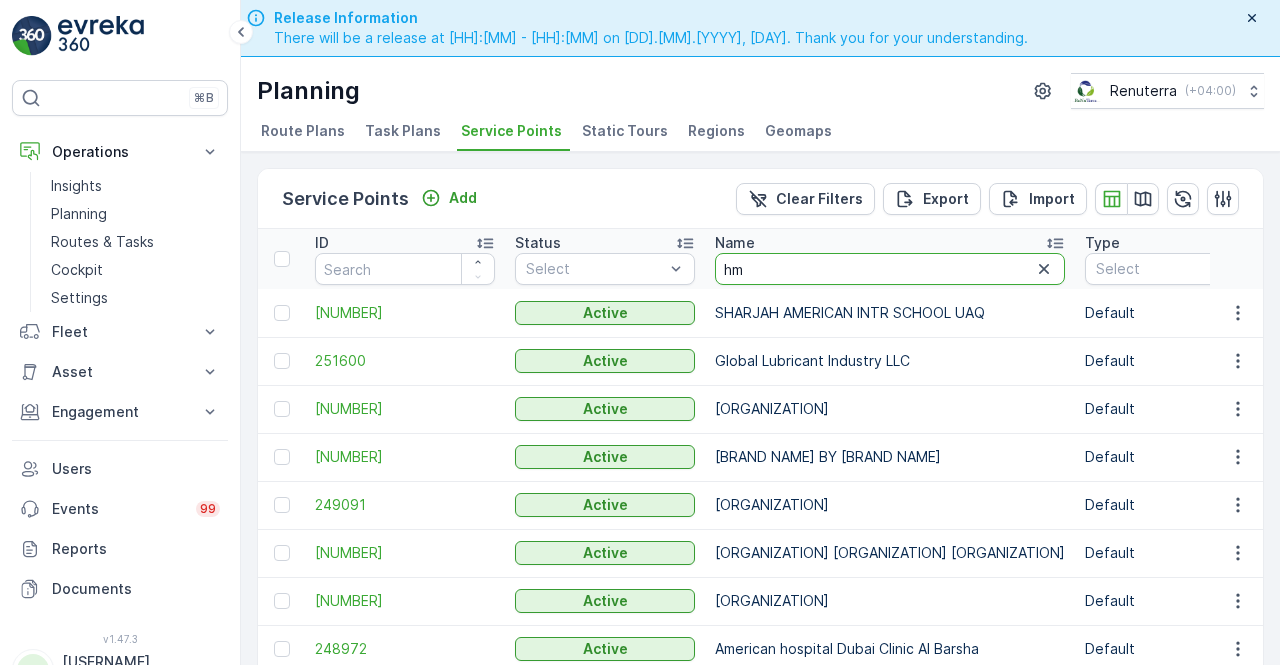 type on "hms" 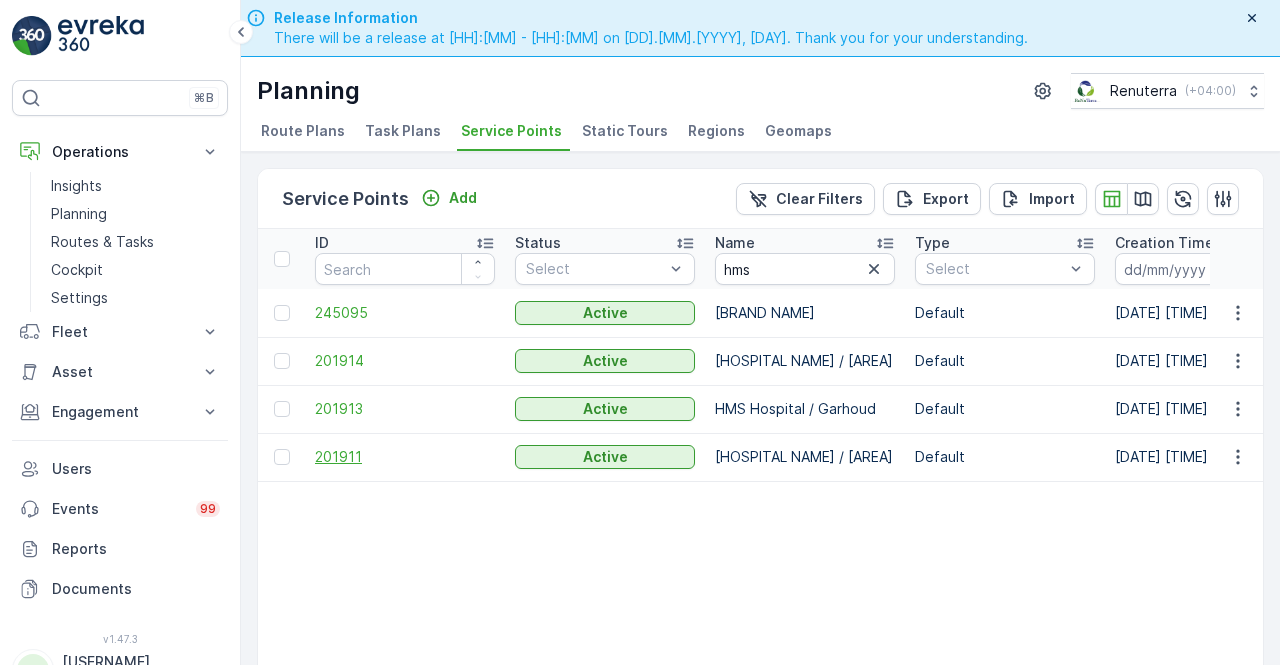click on "201911" at bounding box center [405, 457] 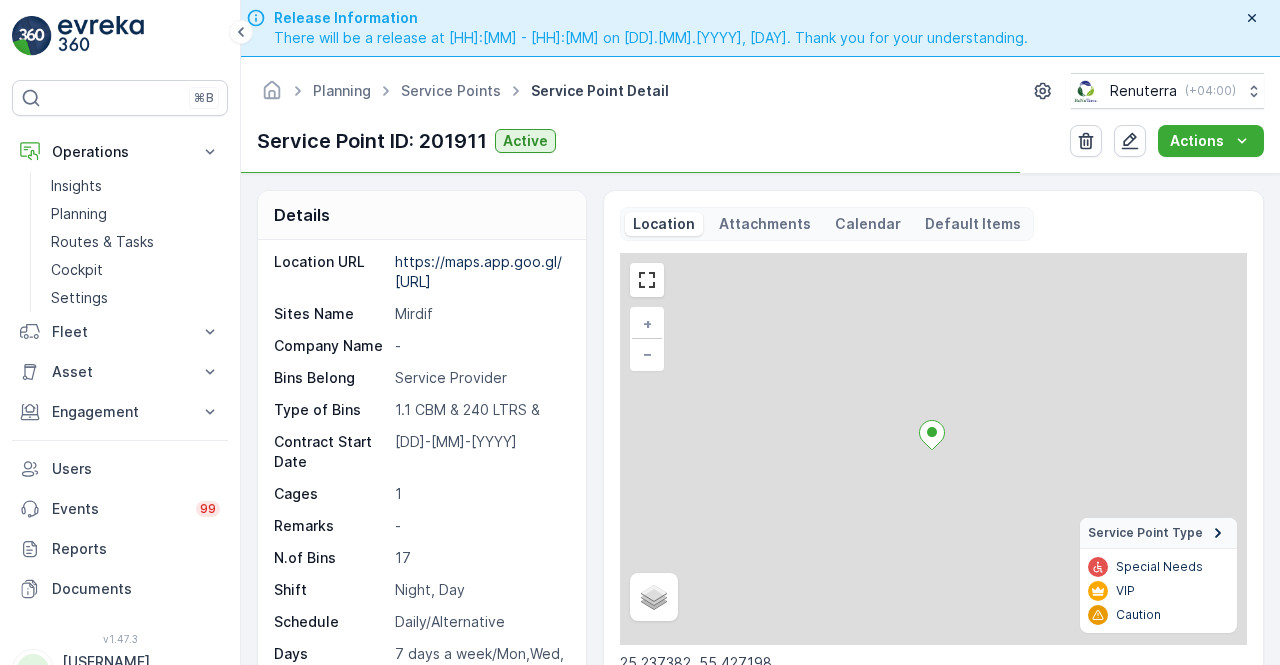 scroll, scrollTop: 374, scrollLeft: 0, axis: vertical 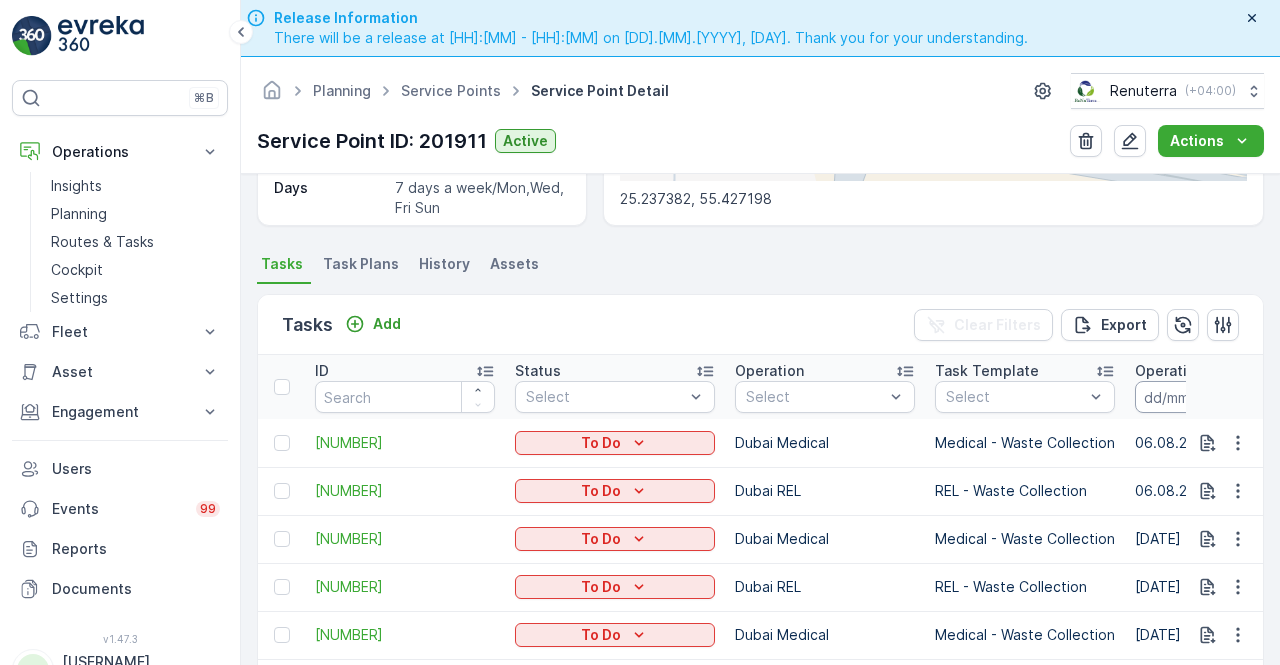 click at bounding box center (1203, 397) 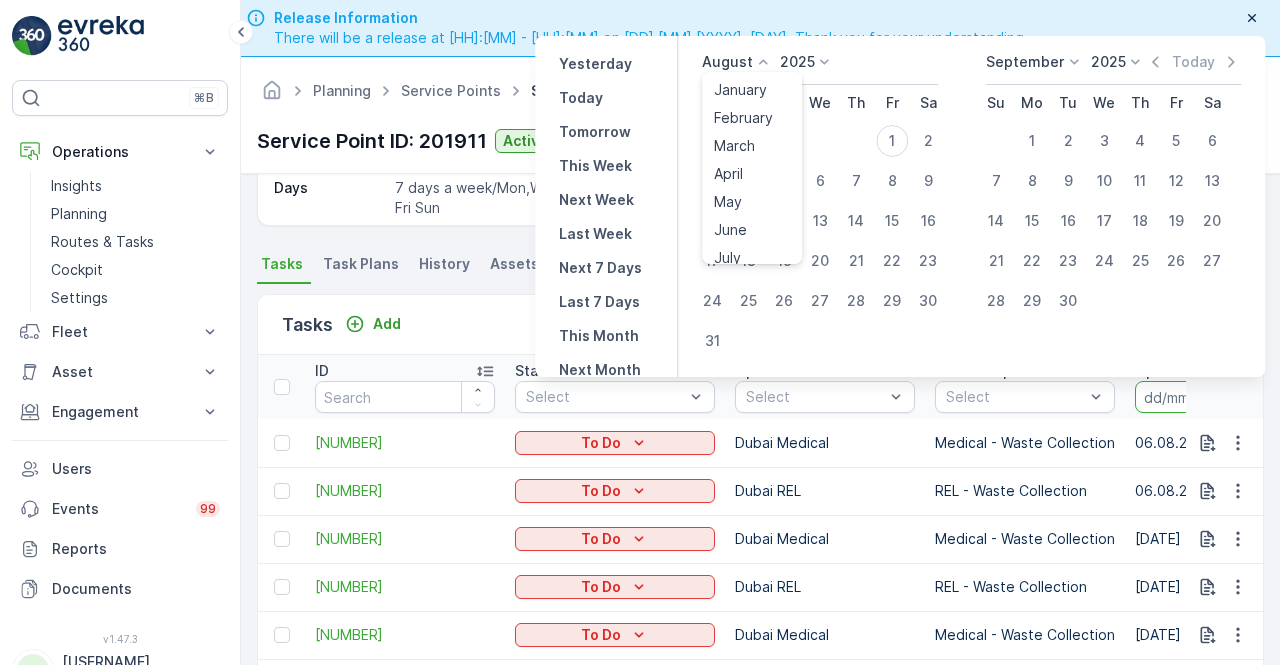 click 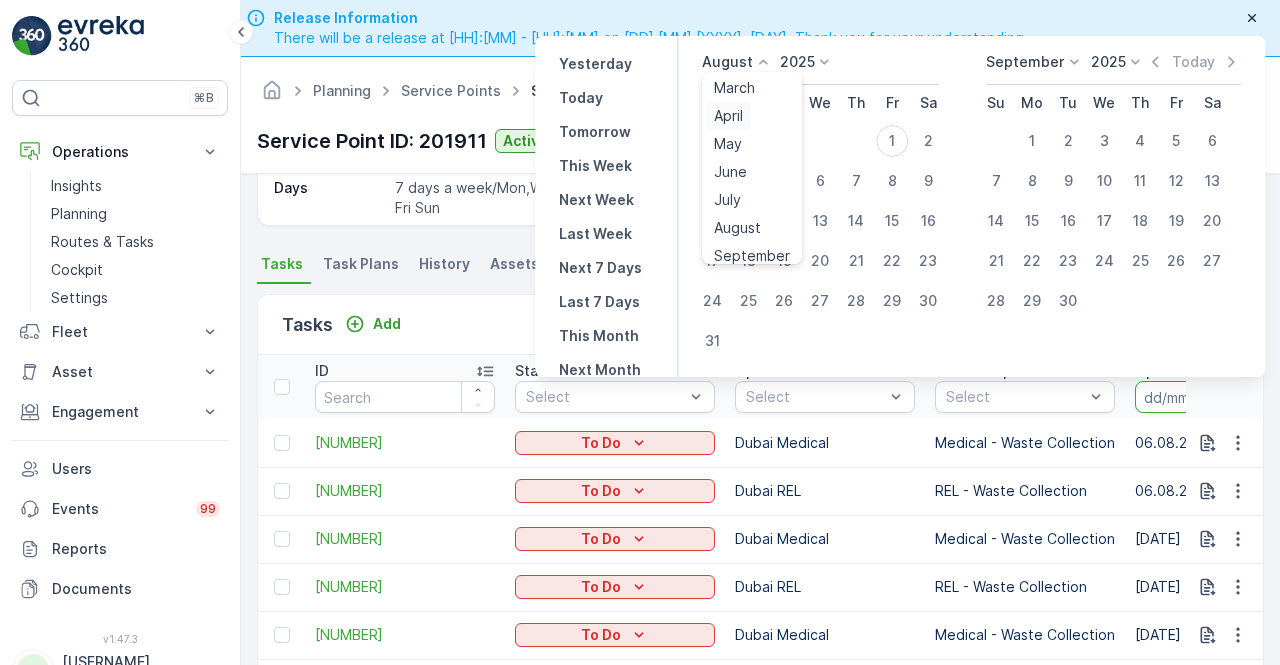 scroll, scrollTop: 100, scrollLeft: 0, axis: vertical 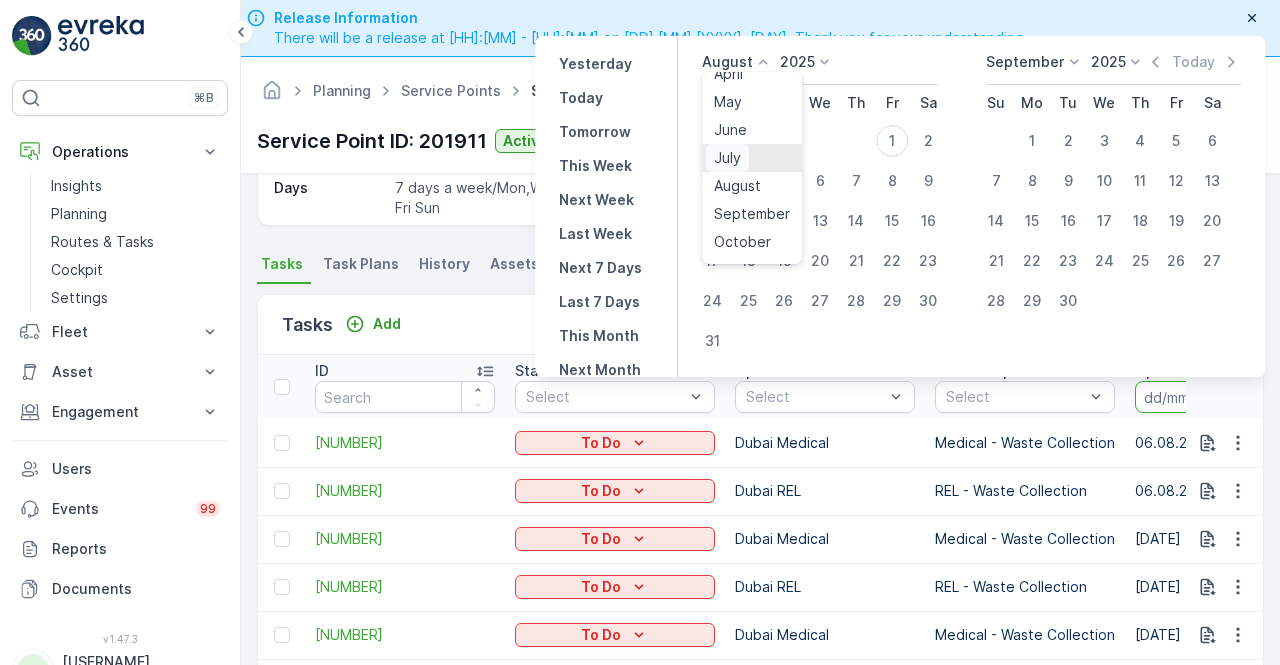 click on "July" at bounding box center (727, 158) 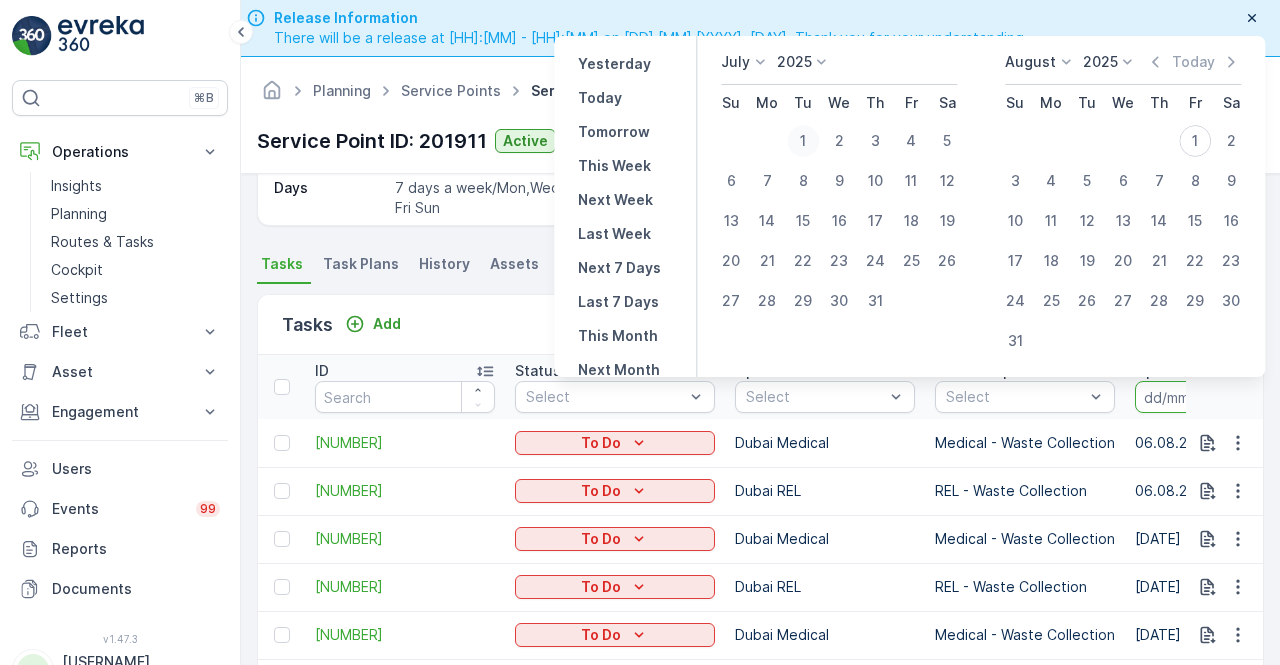 click on "1" at bounding box center [803, 141] 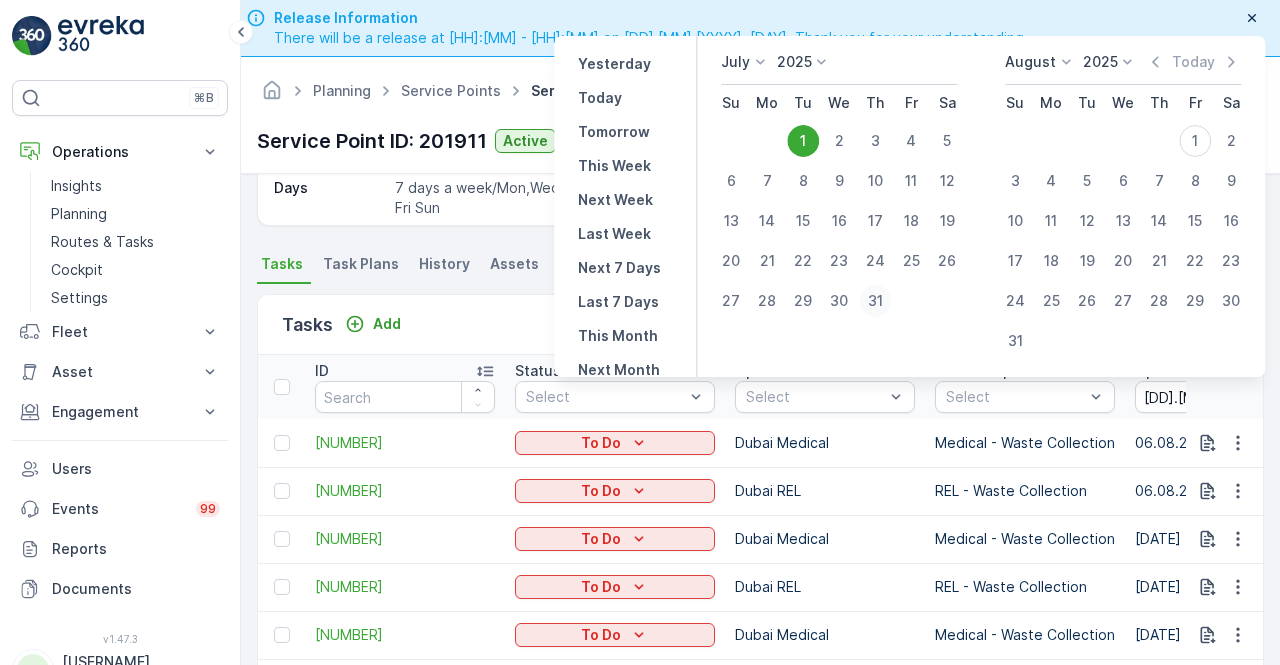 click on "31" at bounding box center (875, 301) 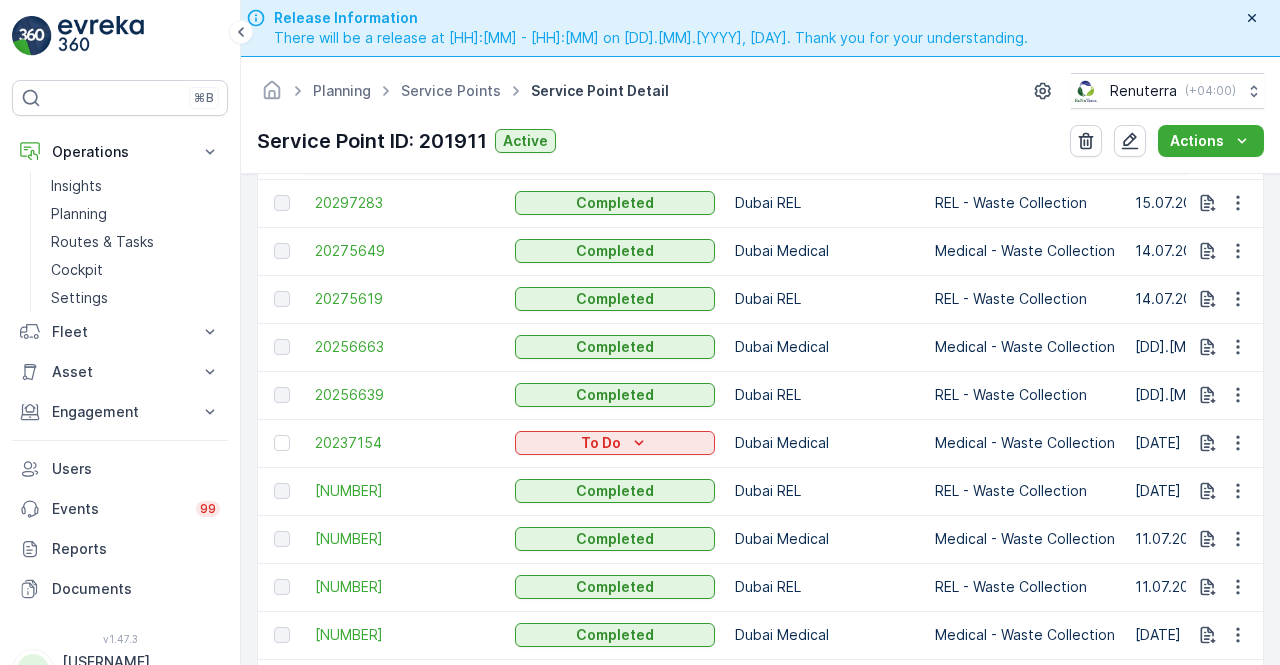scroll, scrollTop: 2364, scrollLeft: 0, axis: vertical 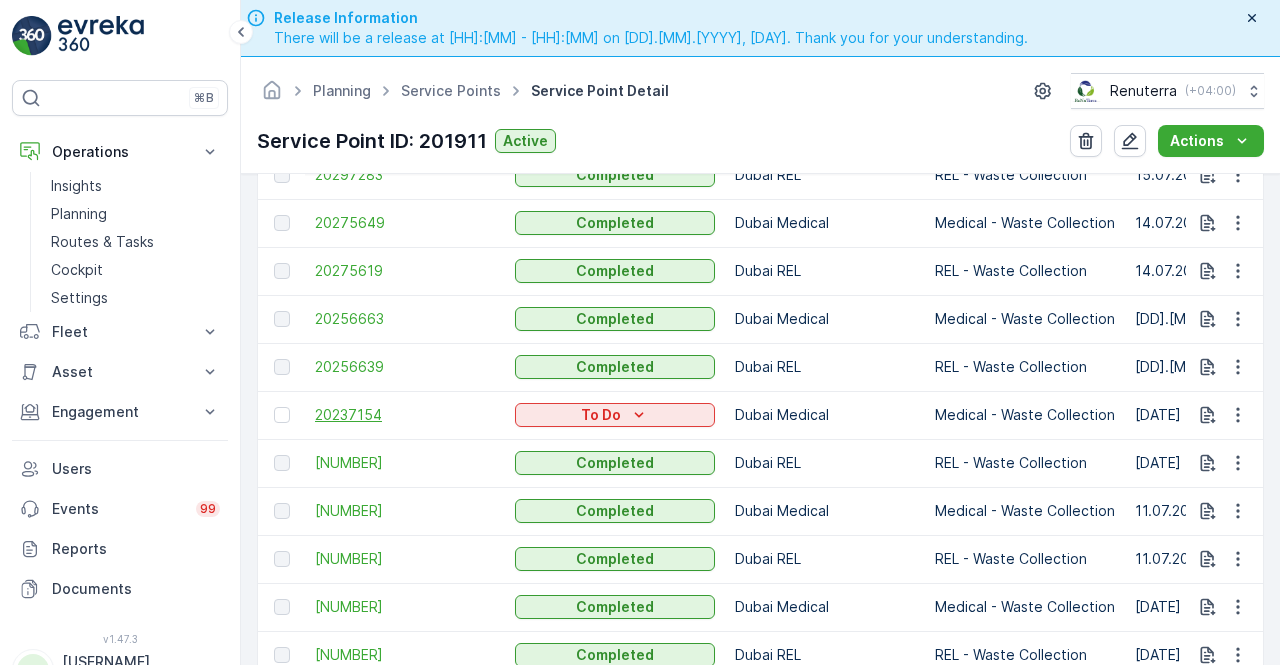 click on "20237154" at bounding box center [405, 415] 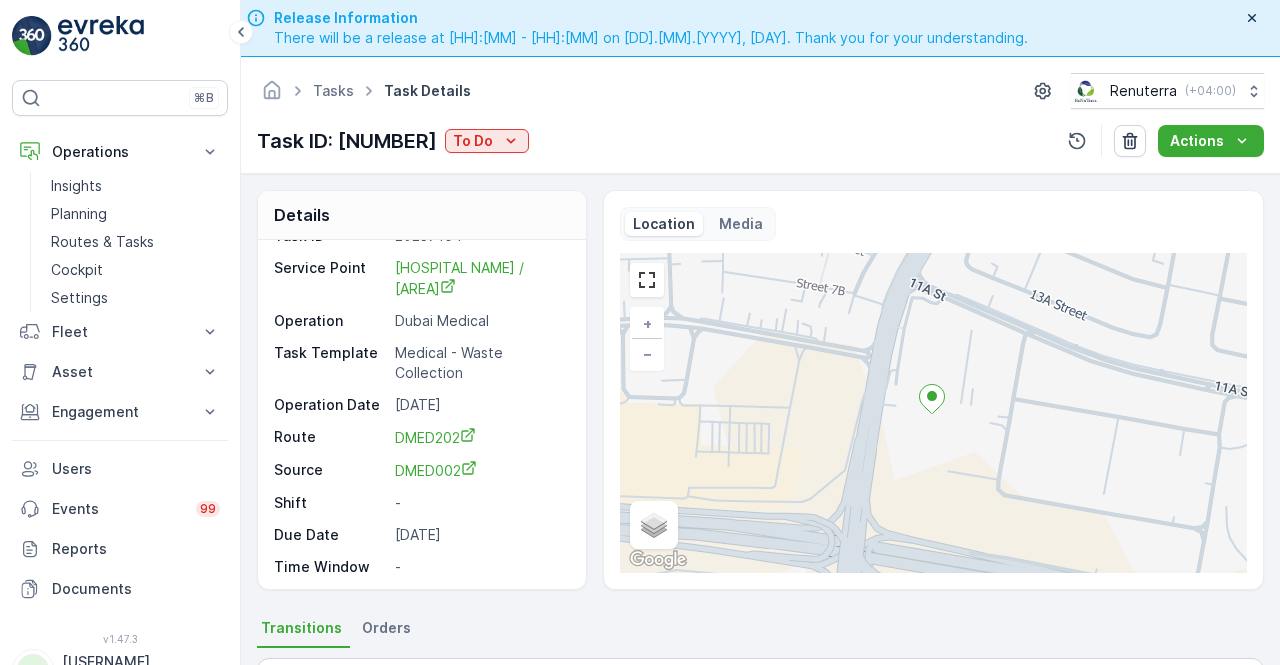 scroll, scrollTop: 46, scrollLeft: 0, axis: vertical 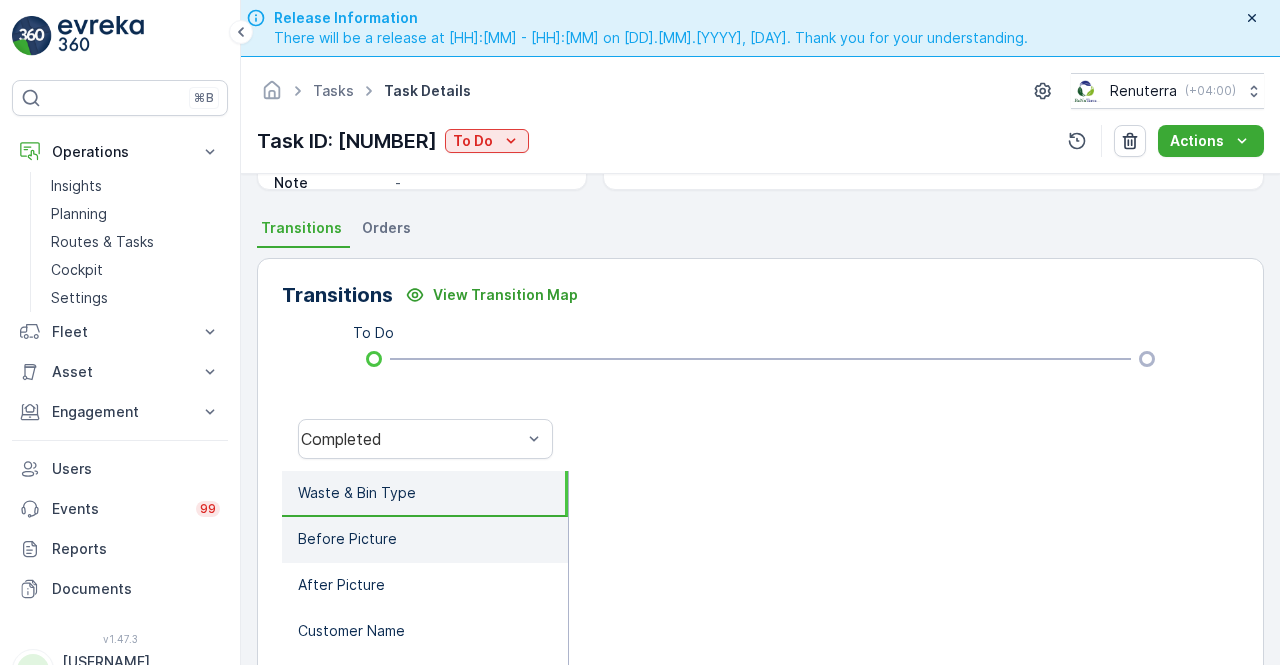 click on "Before Picture" at bounding box center (425, 540) 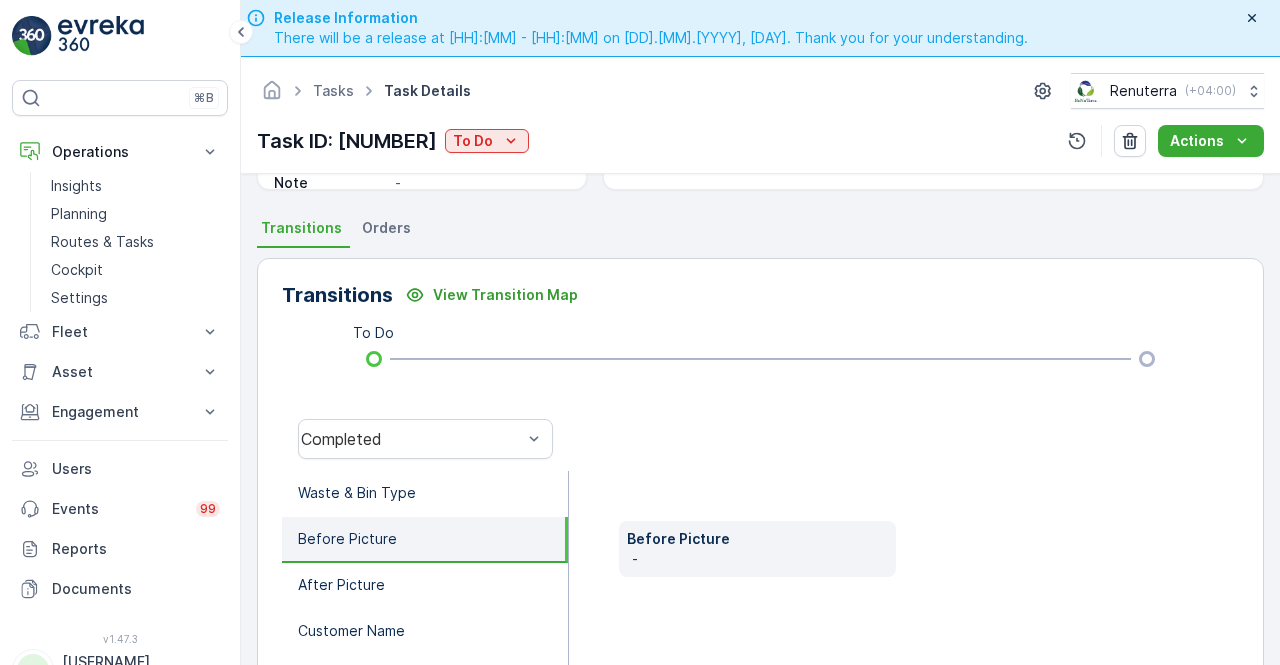 click on "Before Picture" at bounding box center [425, 540] 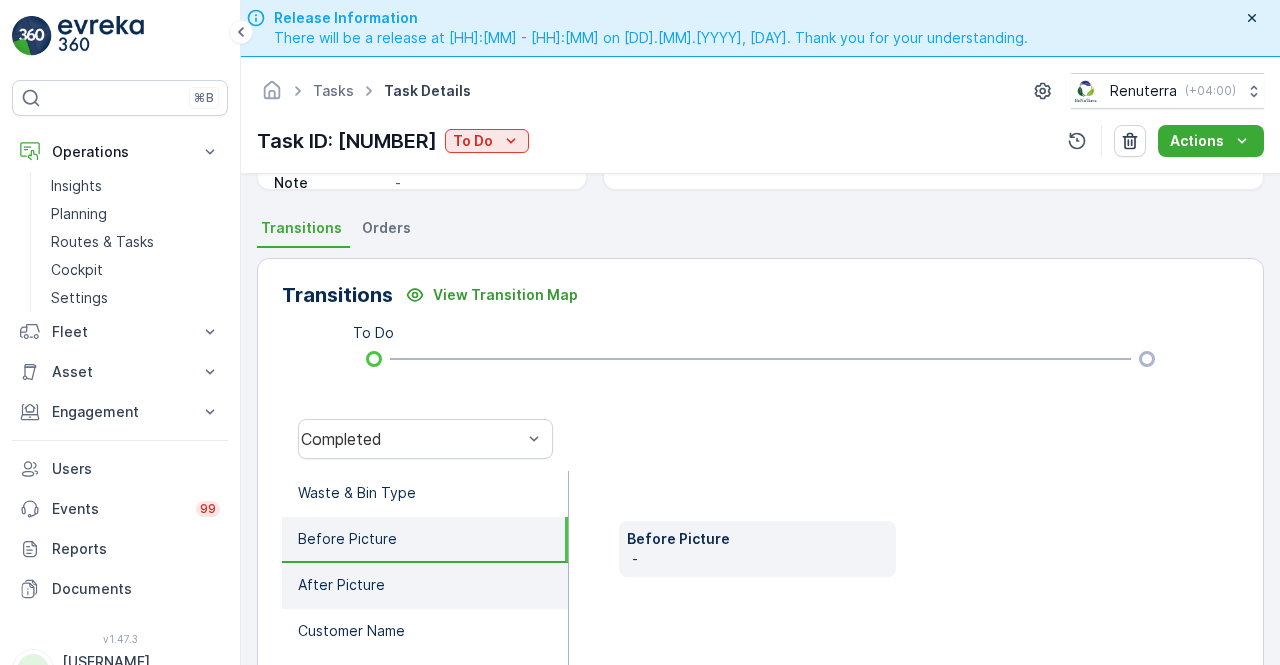 click on "After Picture" at bounding box center (341, 585) 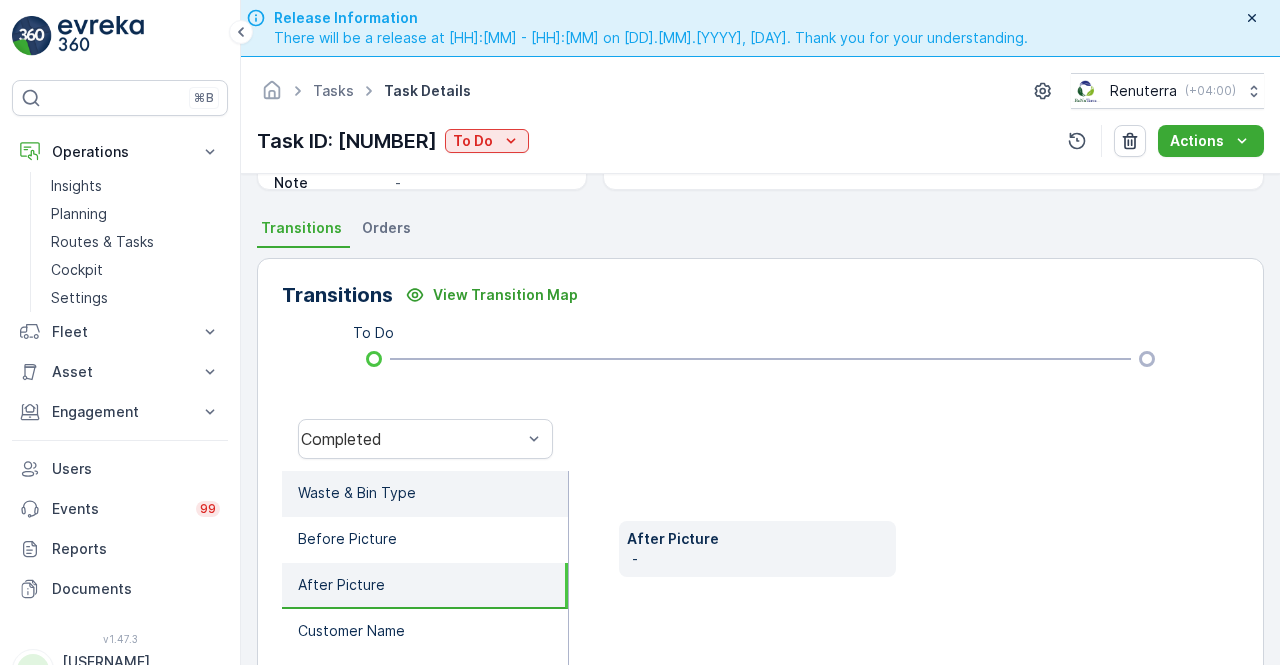 click on "Waste & Bin Type" at bounding box center [425, 494] 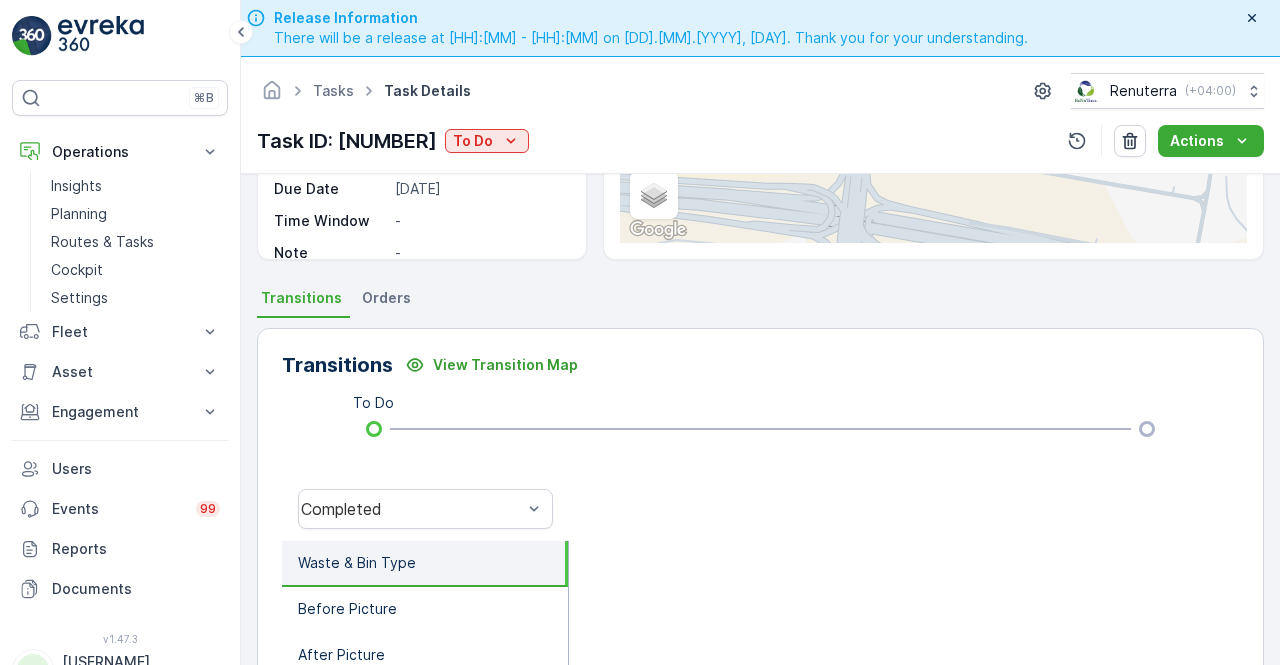 scroll, scrollTop: 100, scrollLeft: 0, axis: vertical 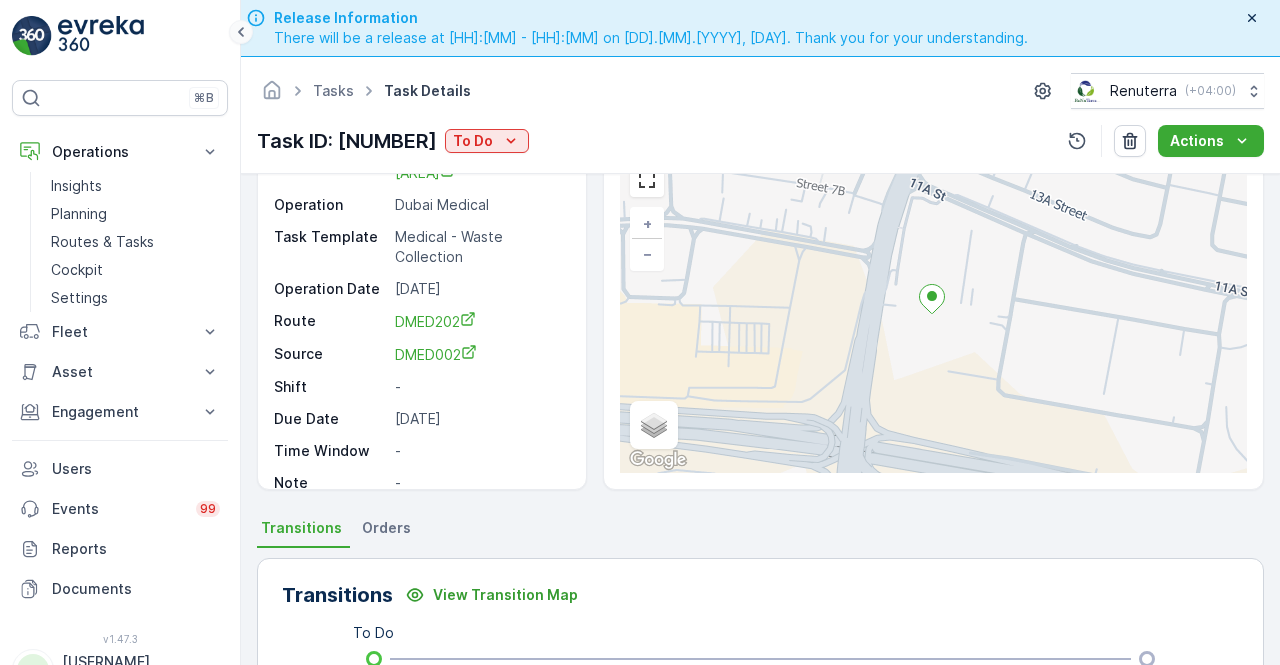 click 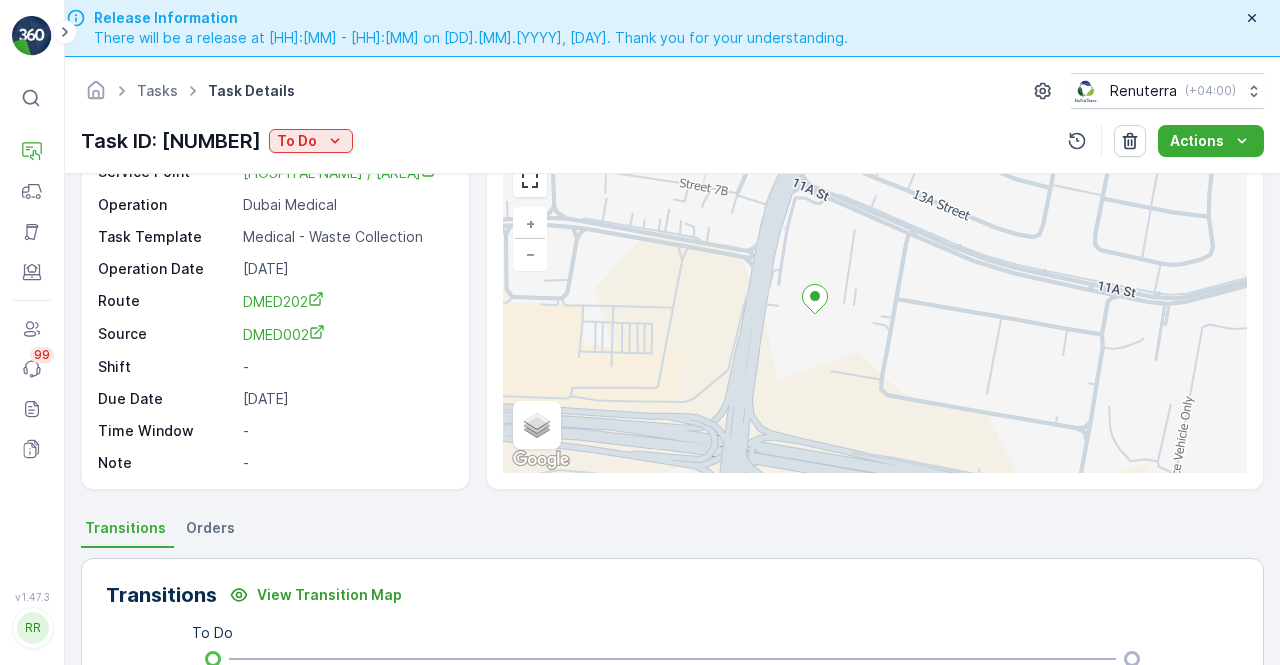 scroll, scrollTop: 26, scrollLeft: 0, axis: vertical 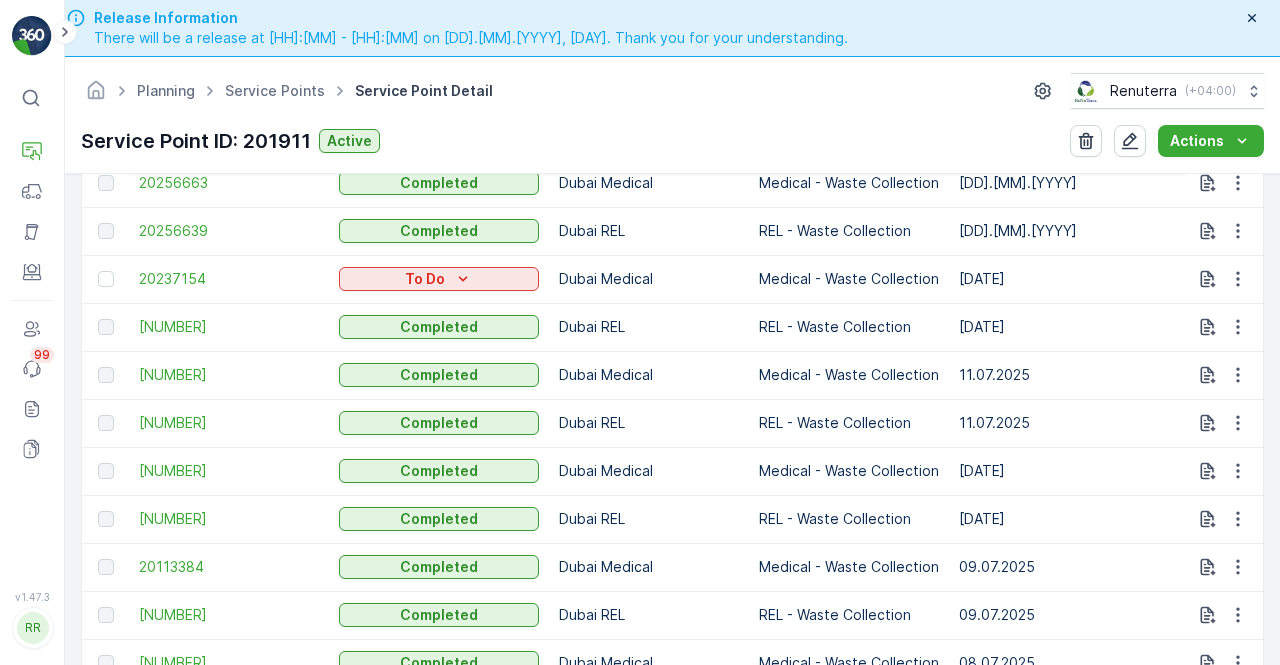 type 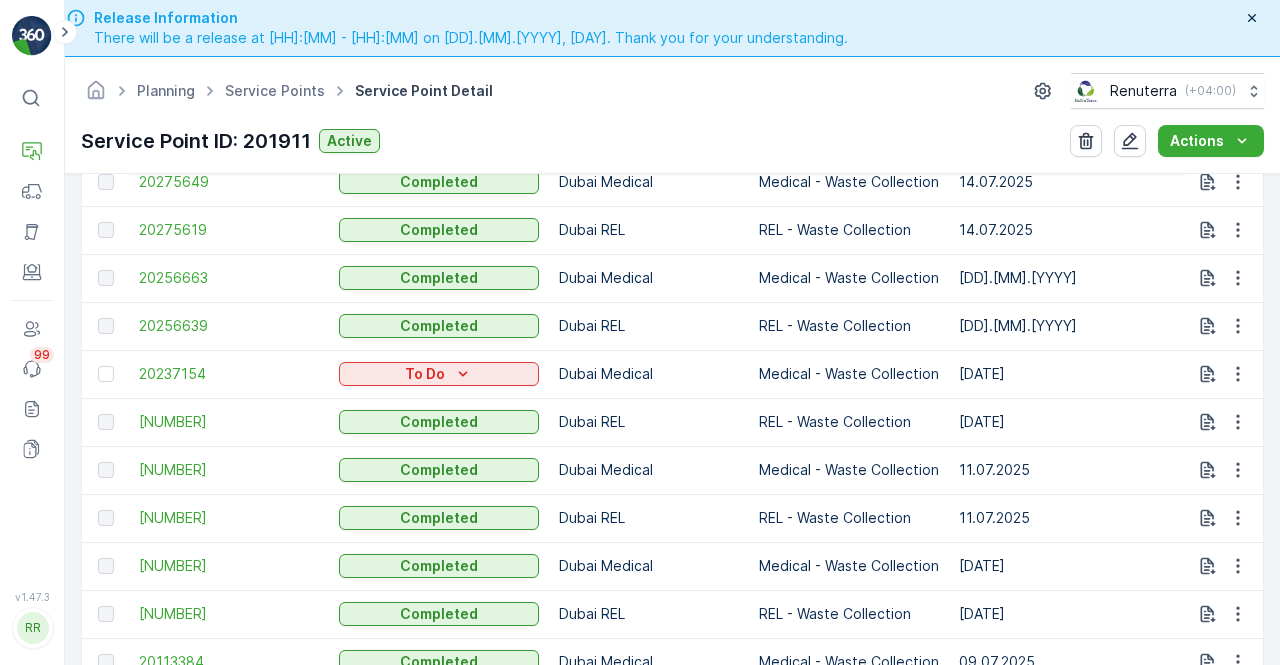 scroll, scrollTop: 2300, scrollLeft: 0, axis: vertical 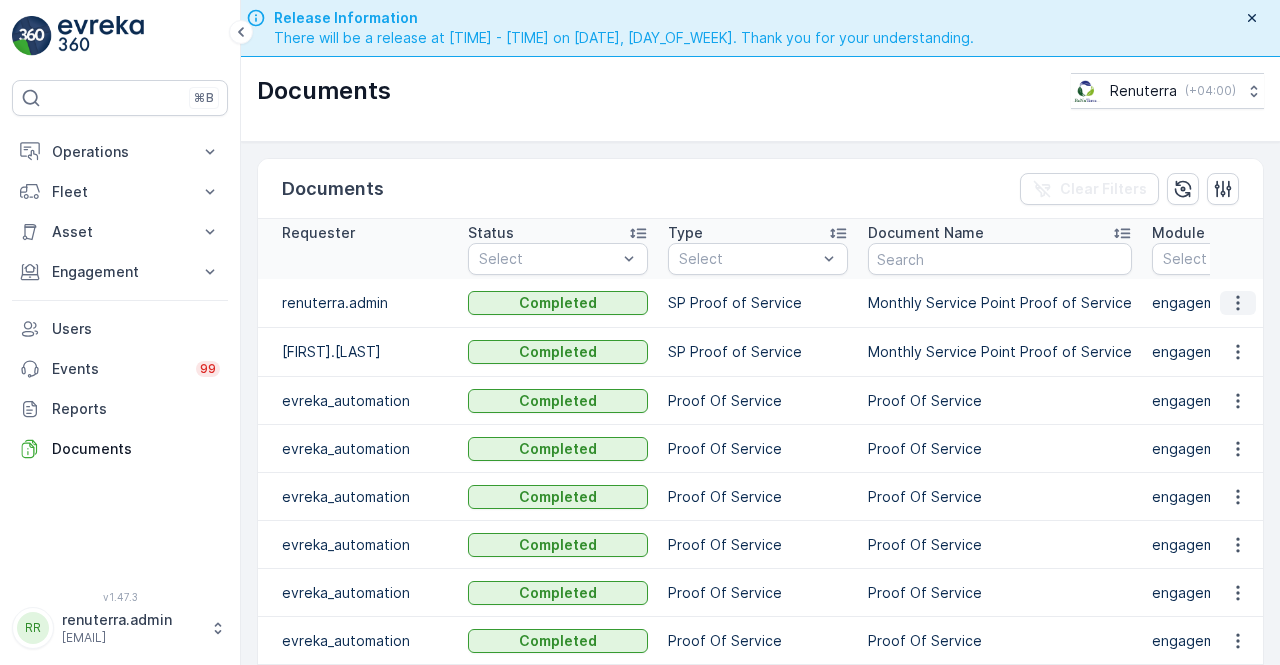 click 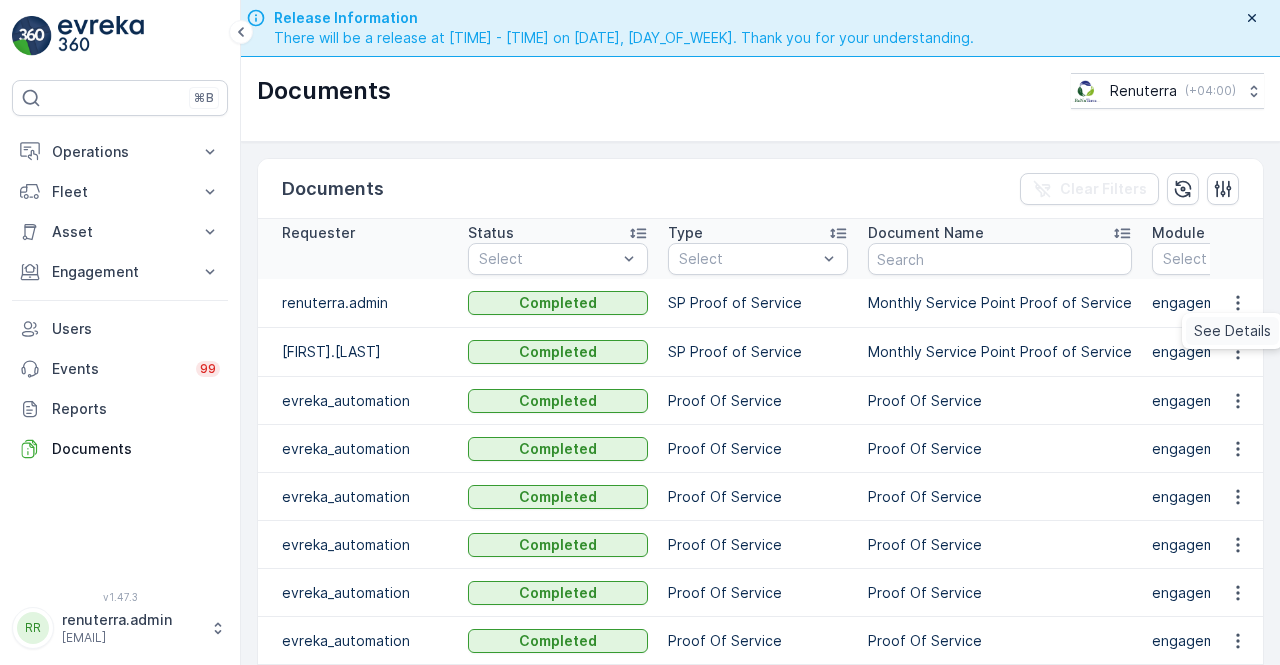 click on "See Details" at bounding box center [1232, 331] 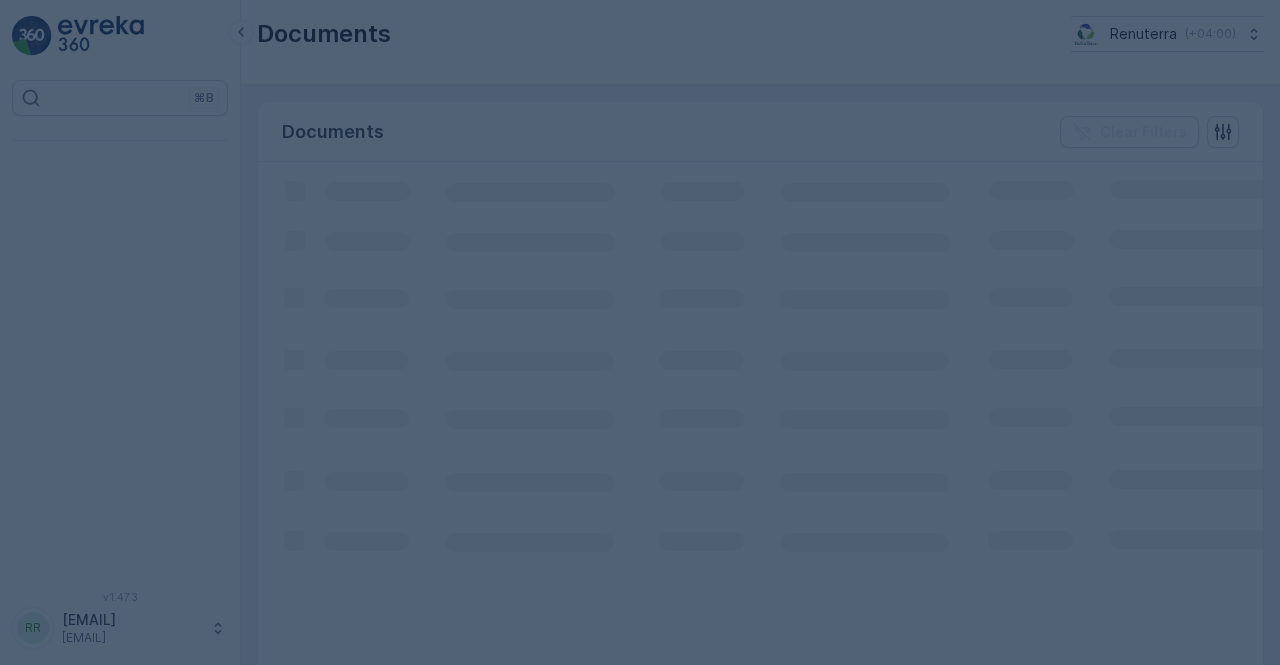 scroll, scrollTop: 0, scrollLeft: 0, axis: both 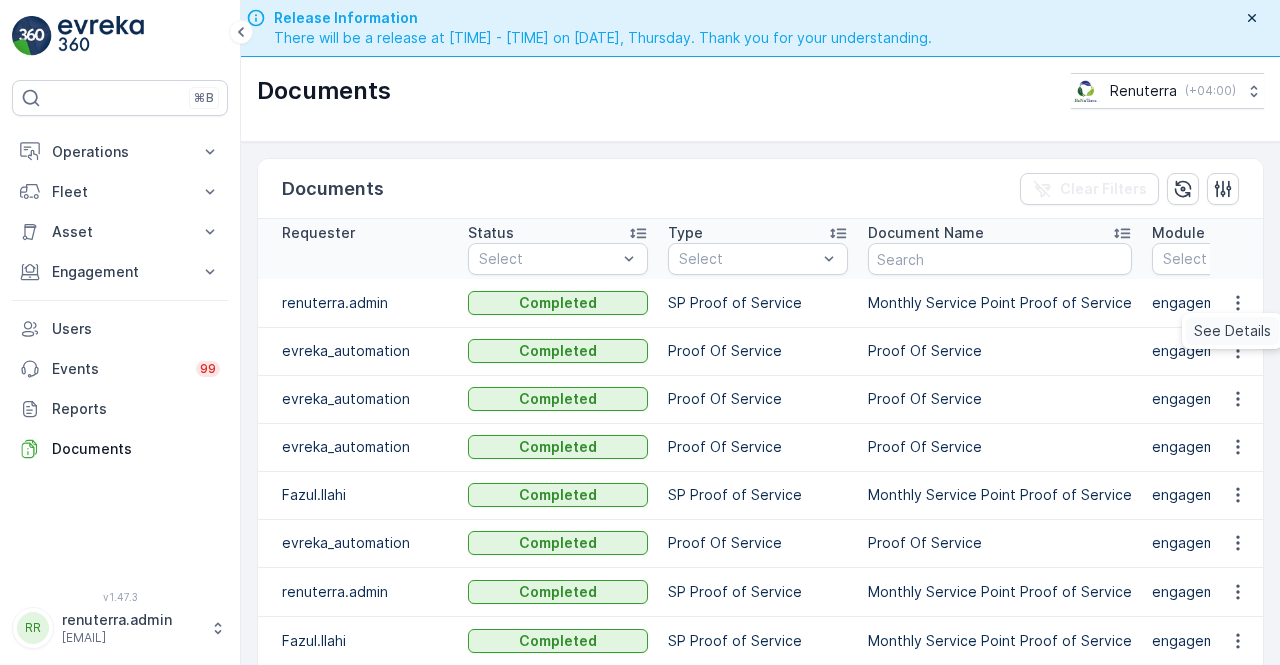click on "See Details" at bounding box center [1232, 331] 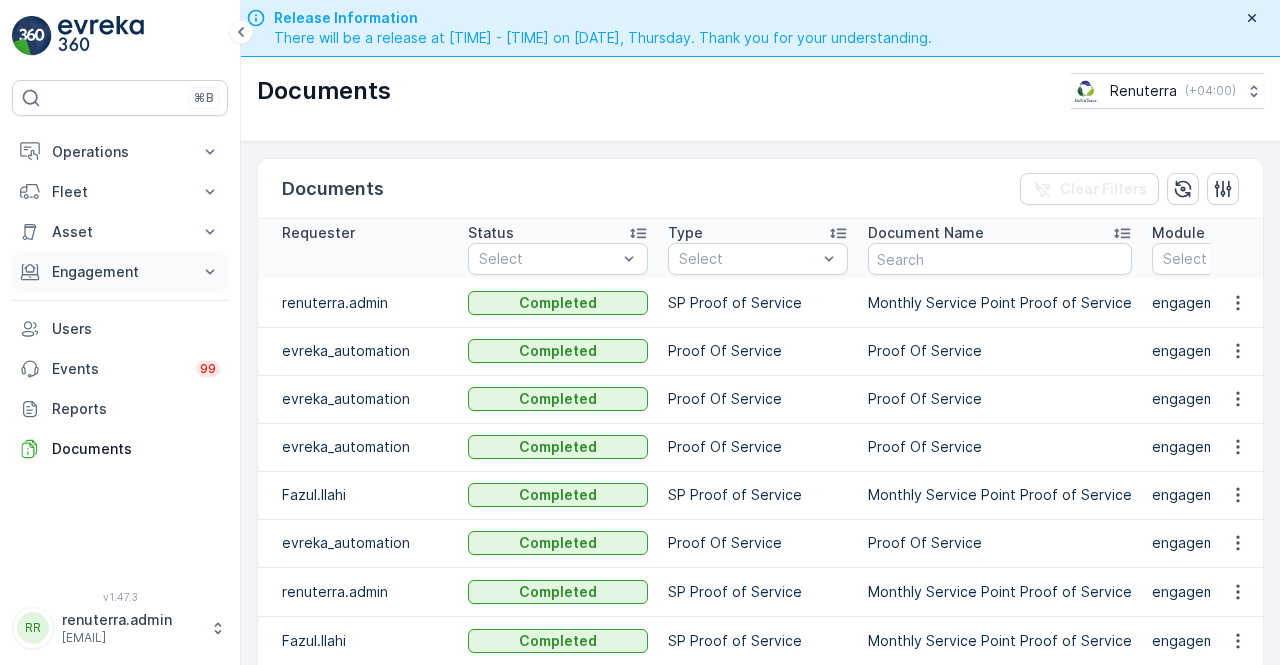 click on "Engagement" at bounding box center [120, 272] 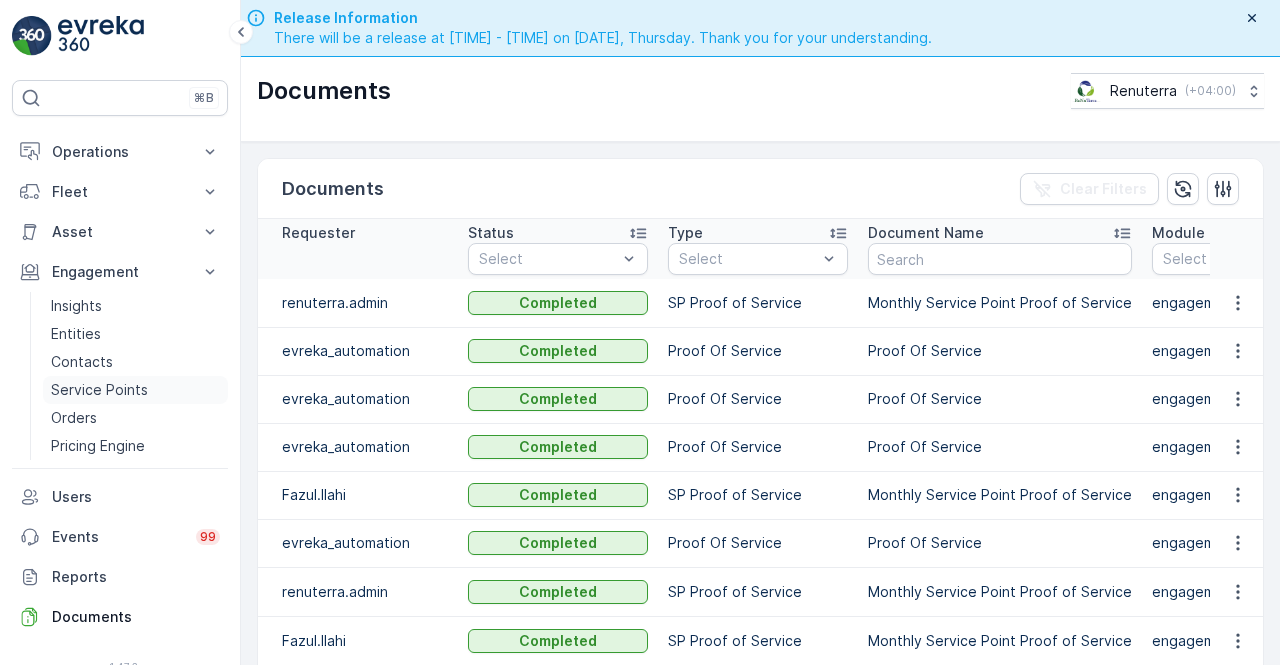 click on "Service Points" at bounding box center (99, 390) 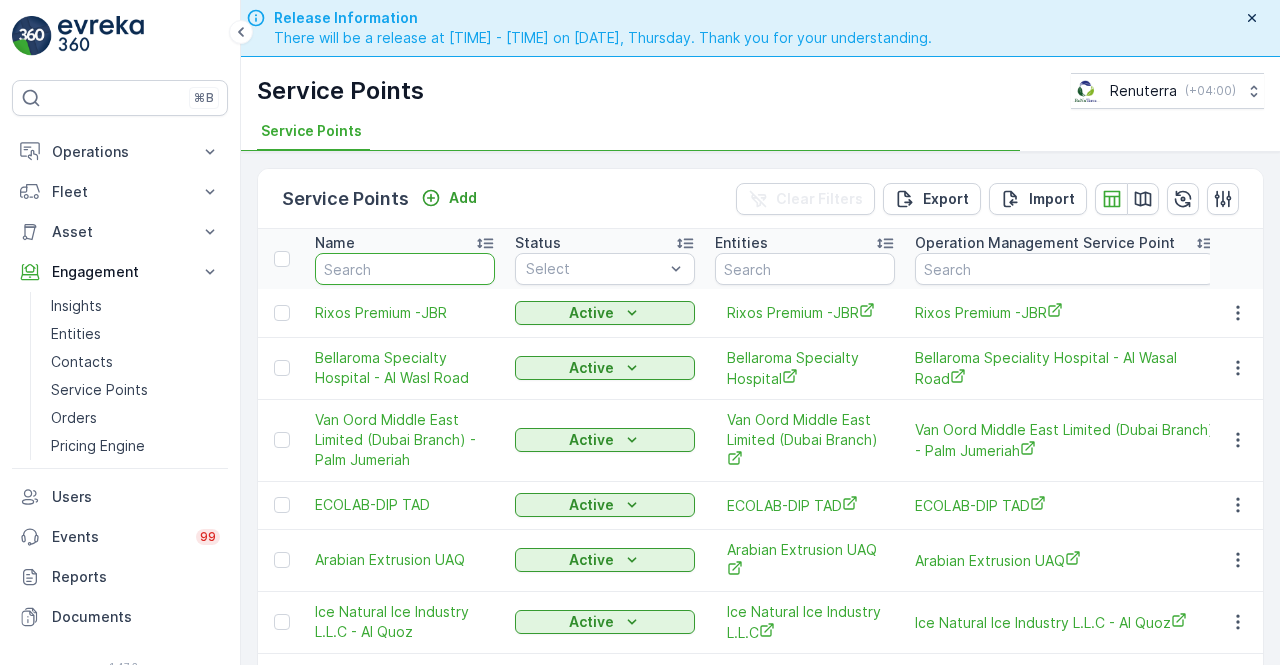 click at bounding box center (405, 269) 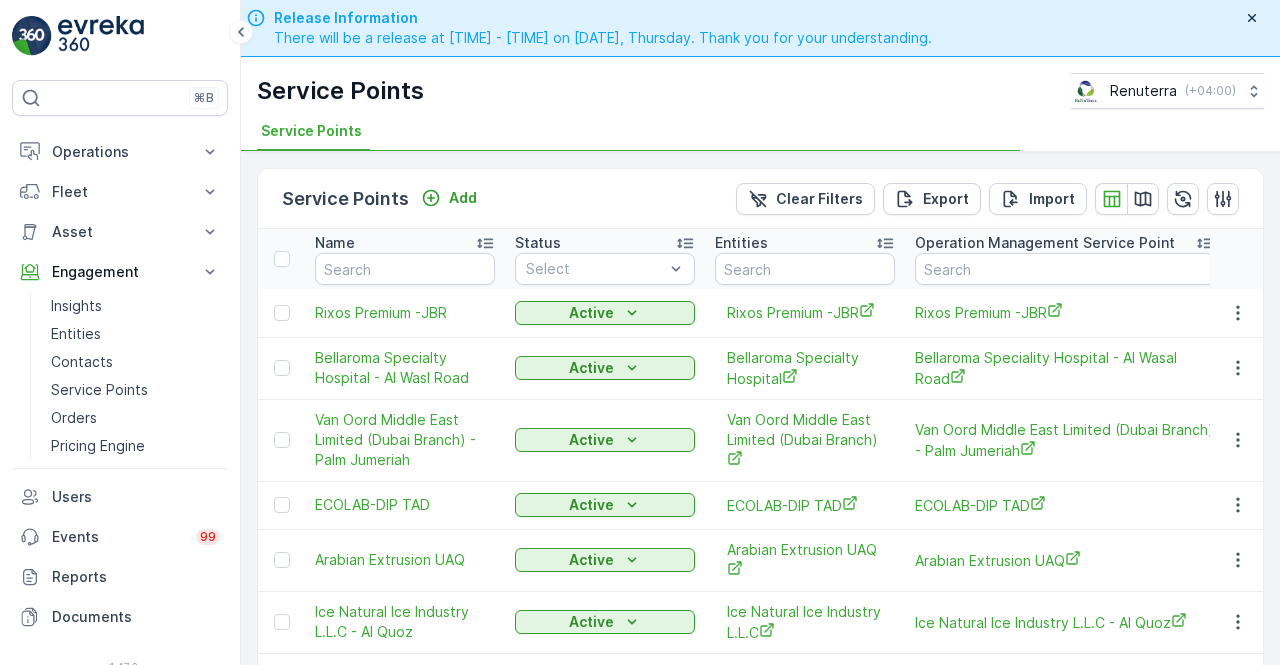 type on "hmns" 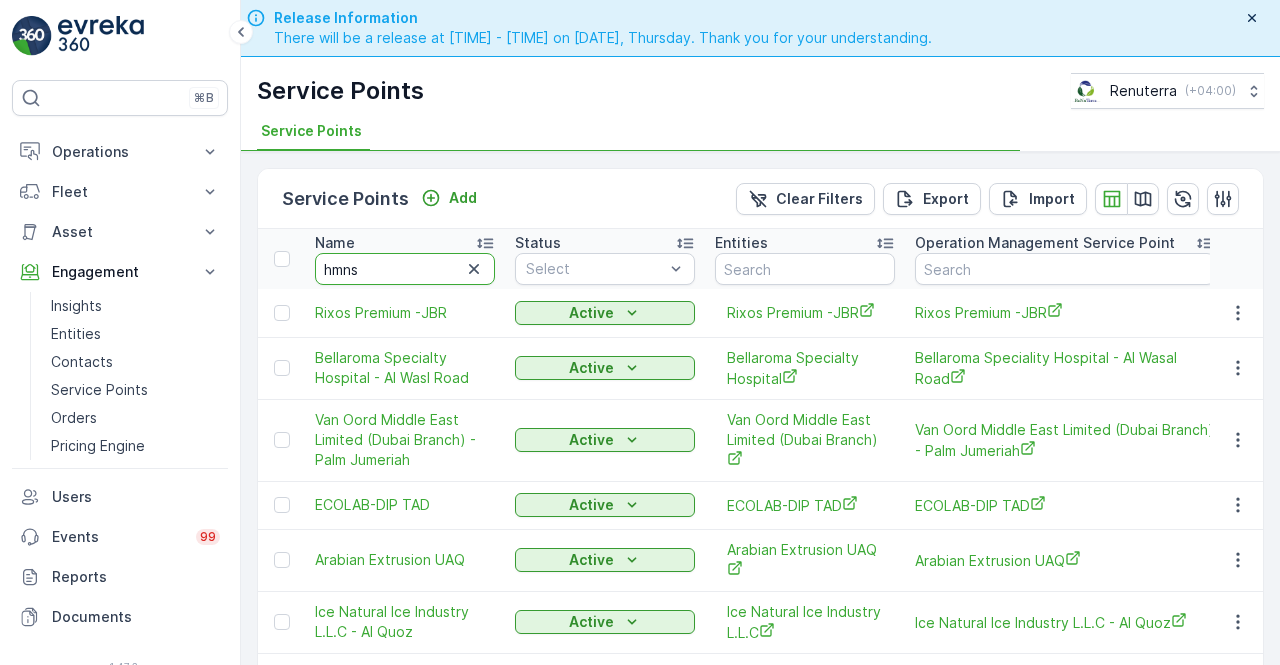 click on "hmns" at bounding box center (405, 269) 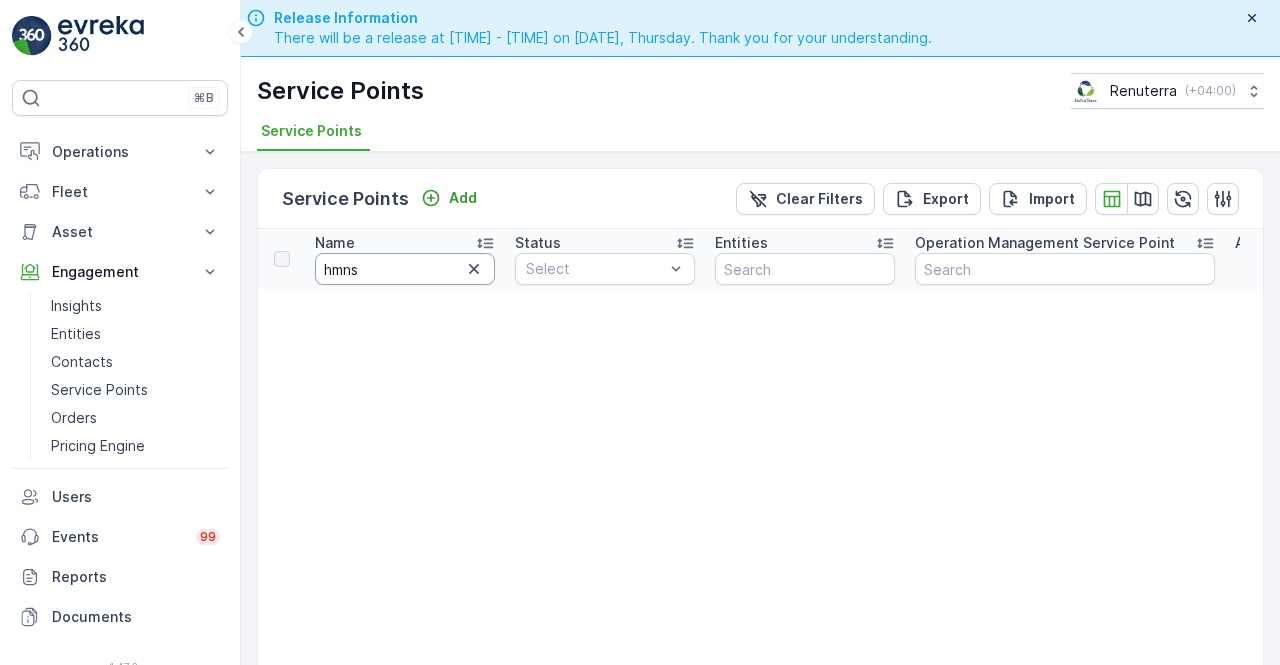 click on "hmns" at bounding box center (405, 269) 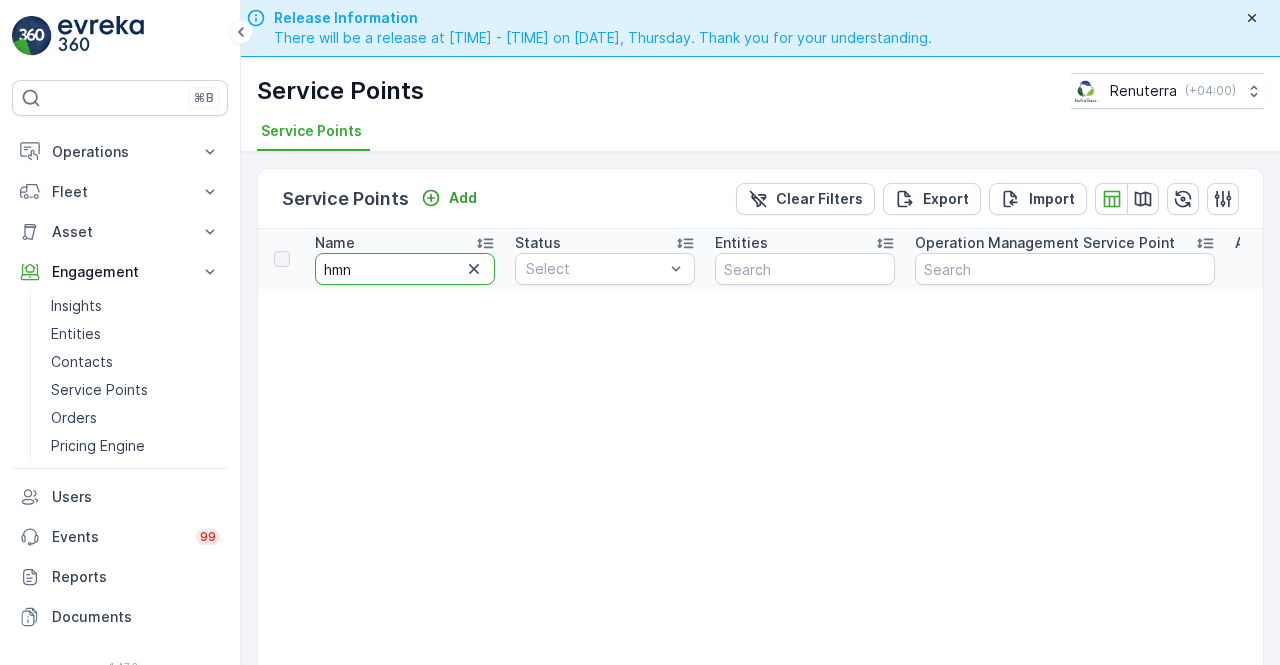 type on "hm" 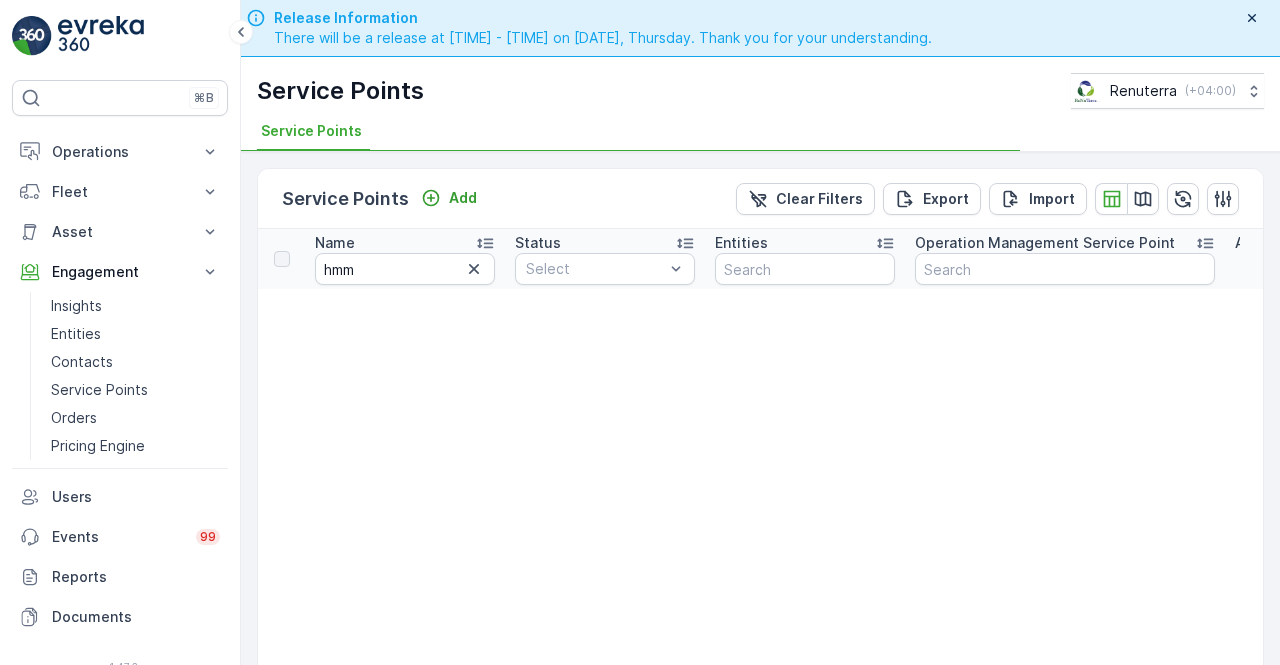 type on "hm" 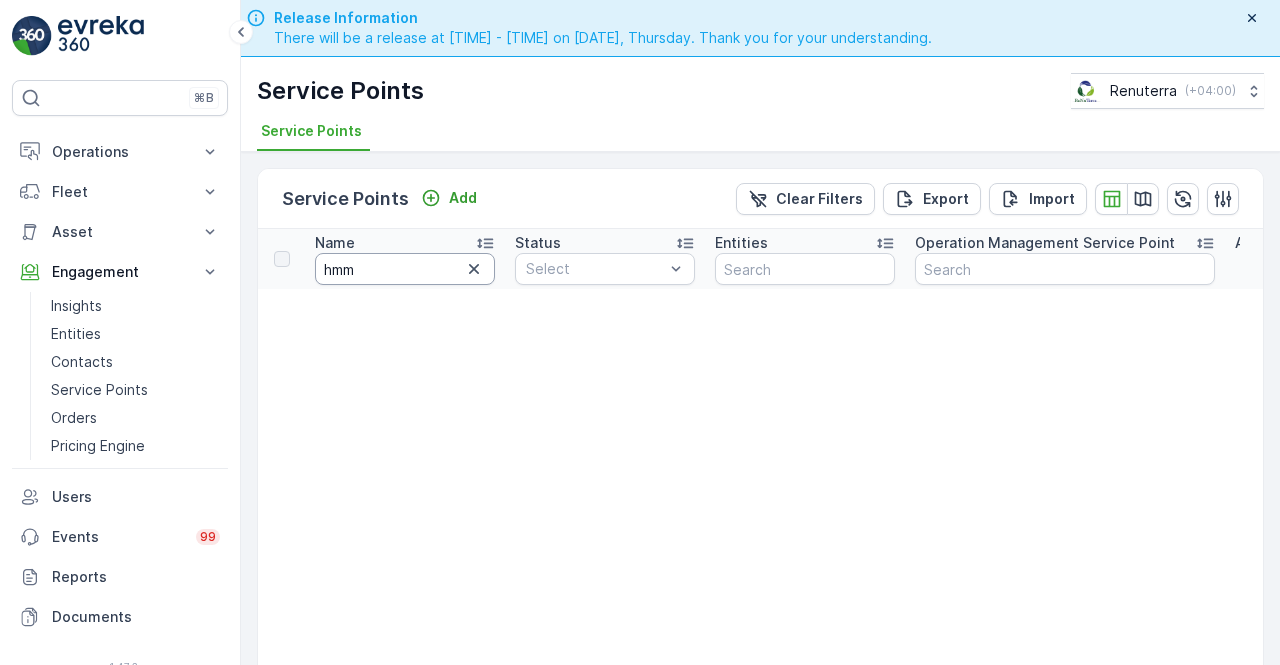 click on "hmm" at bounding box center [405, 269] 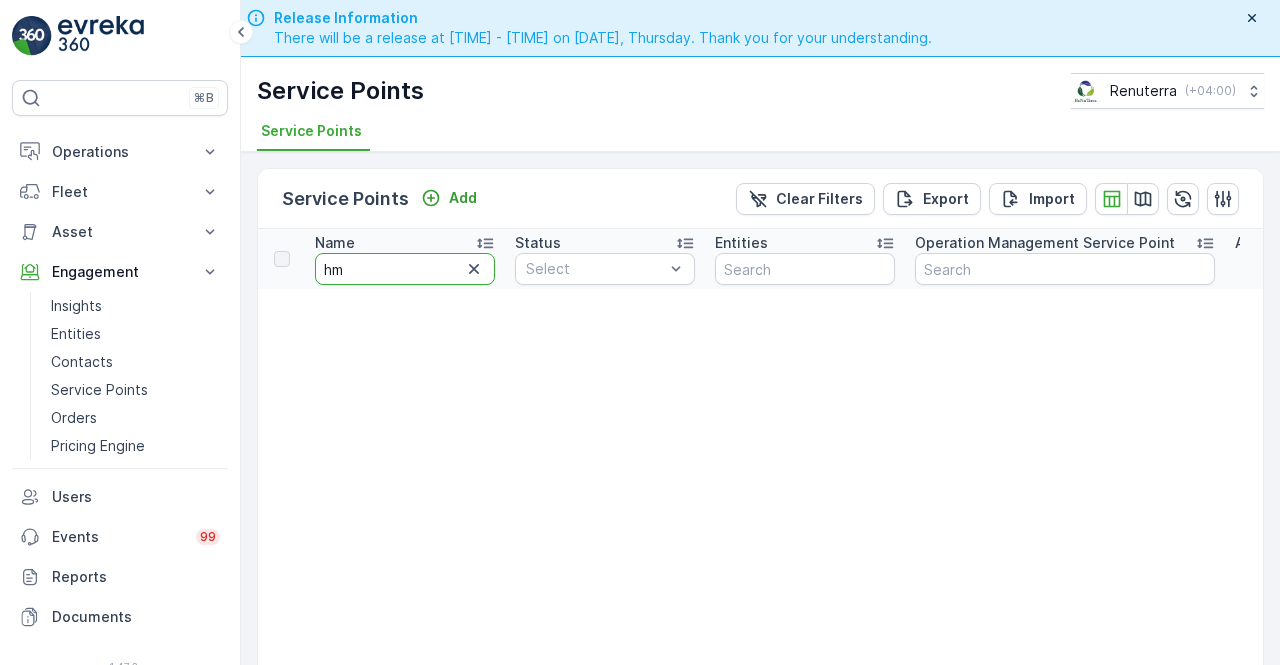 type on "hms" 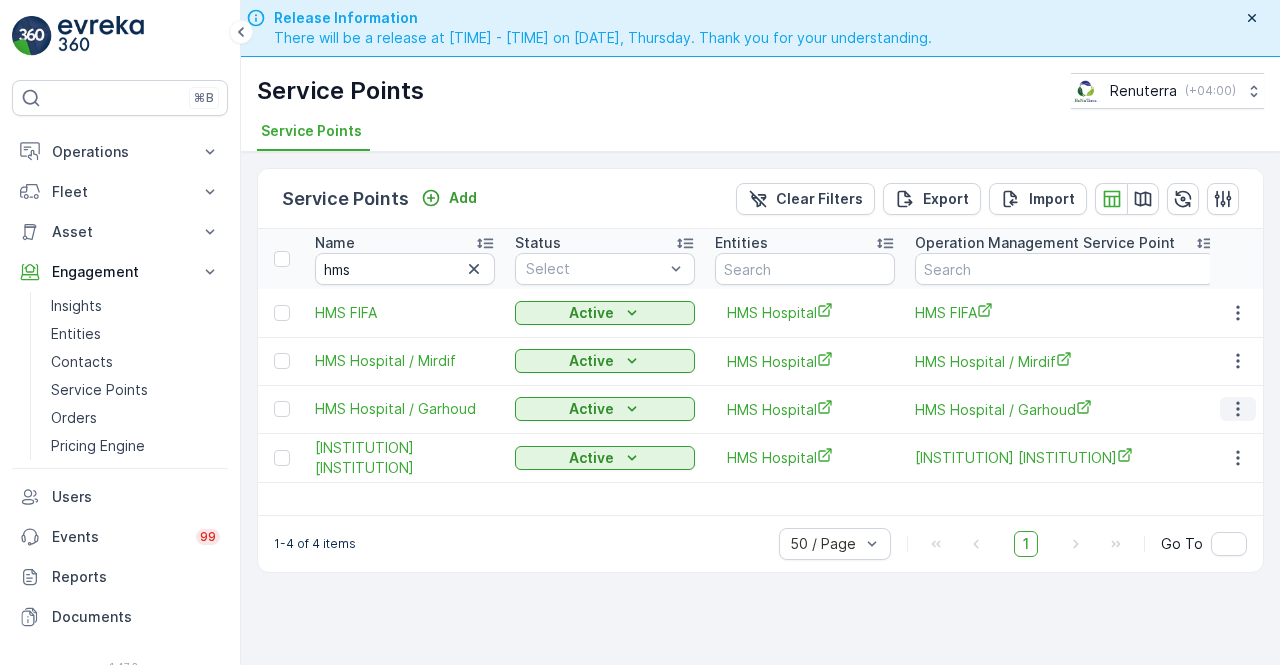 click 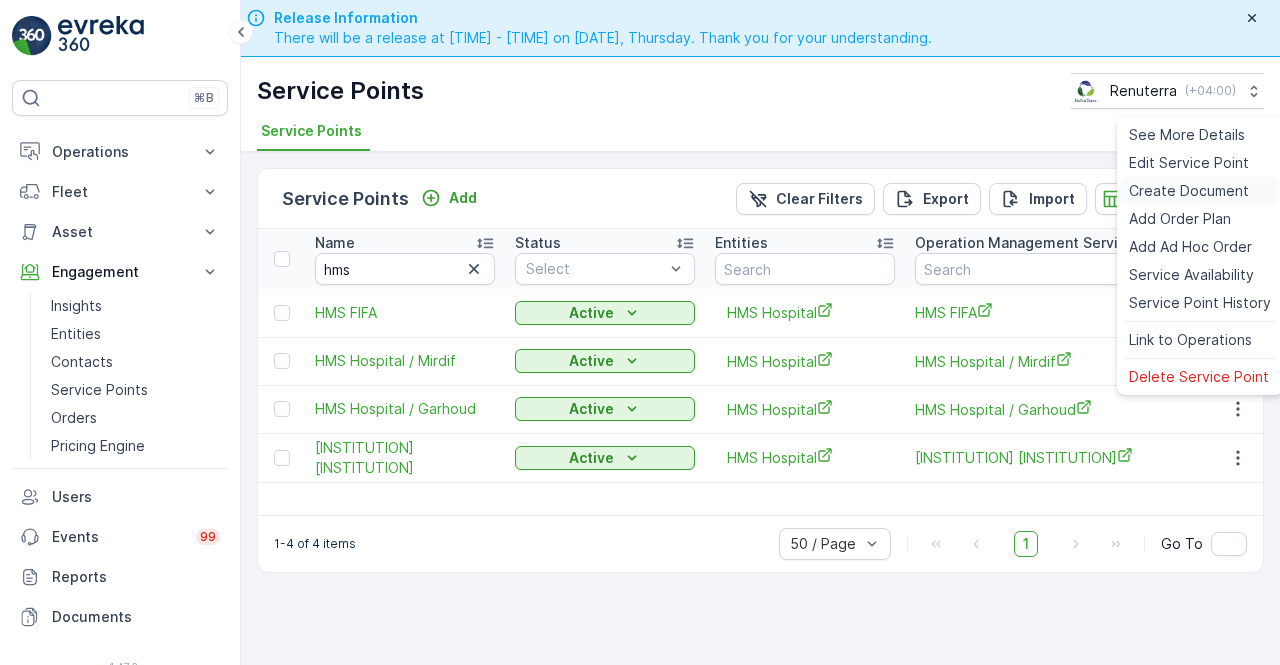 click on "Create Document" at bounding box center (1189, 191) 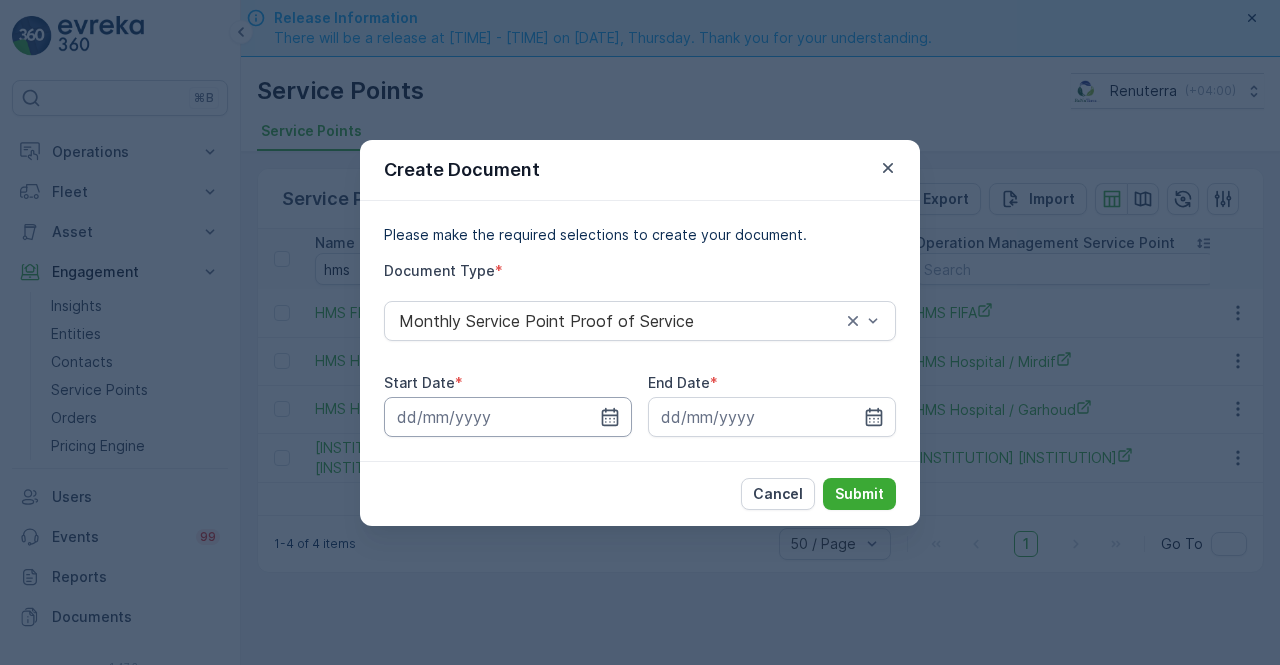 click at bounding box center [508, 417] 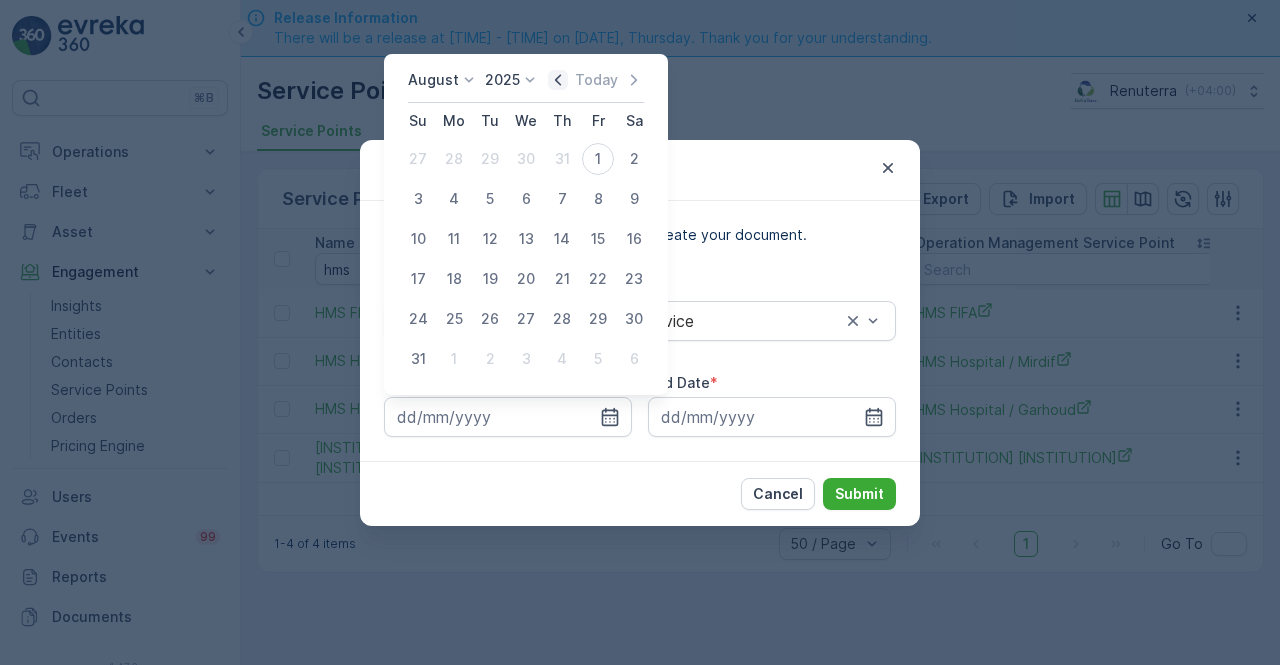 click 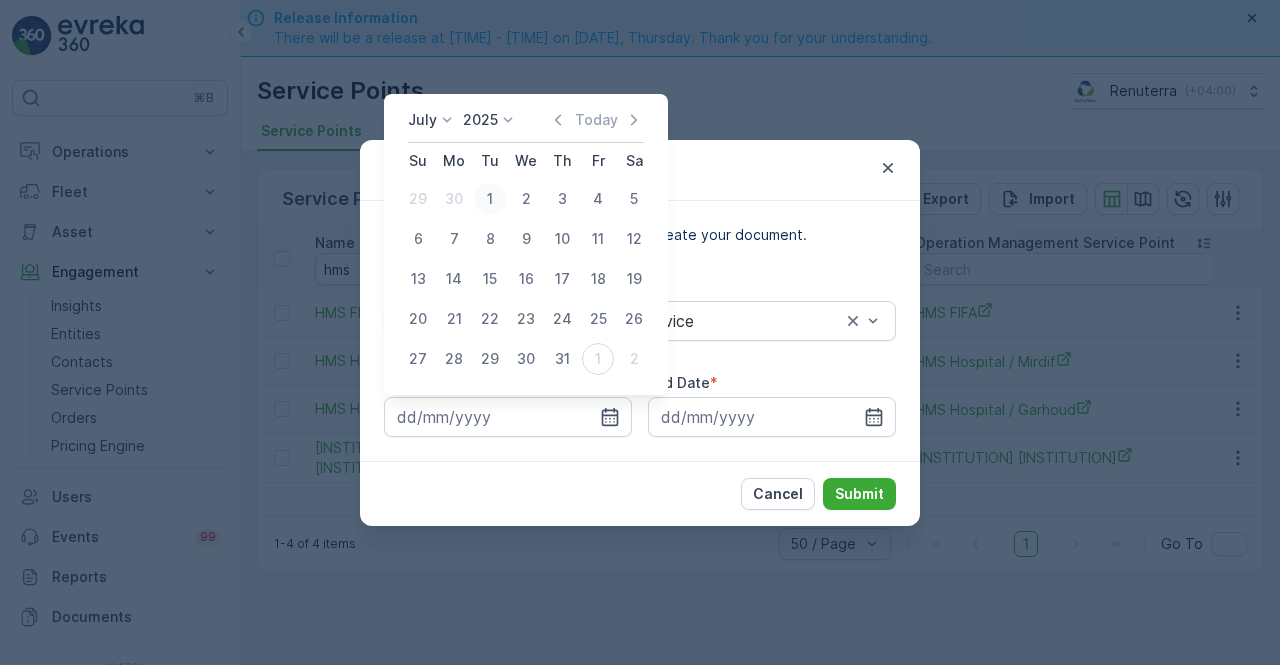 click on "1" at bounding box center (490, 199) 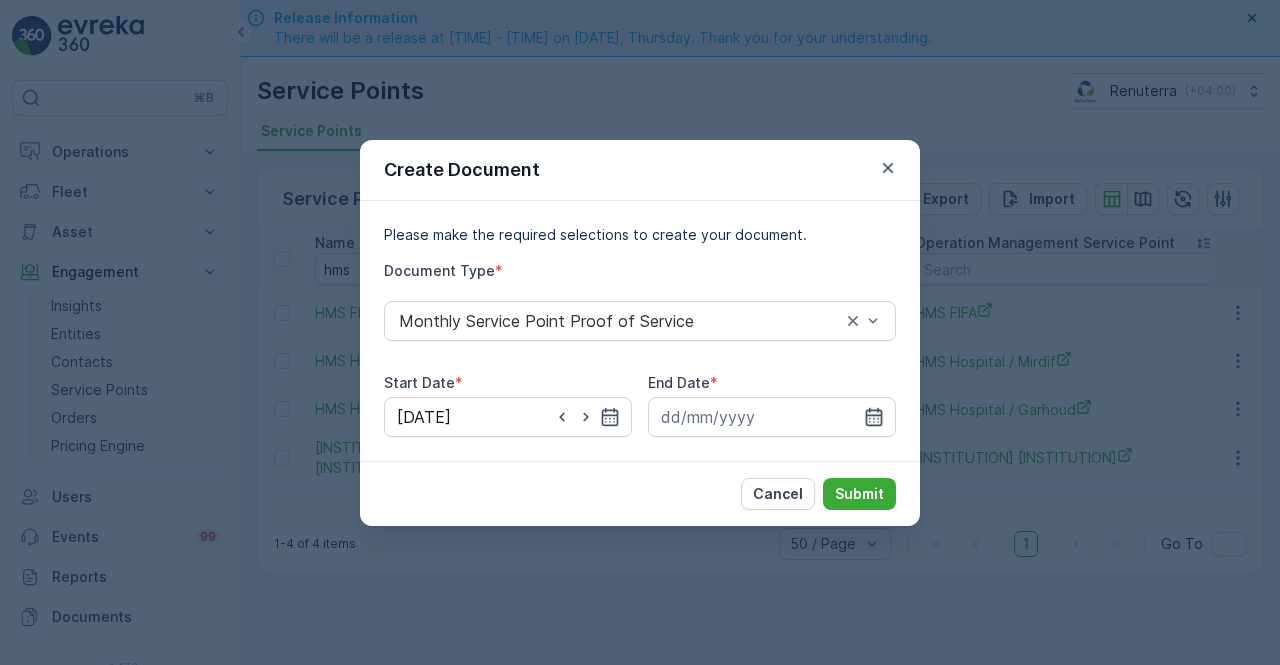 click 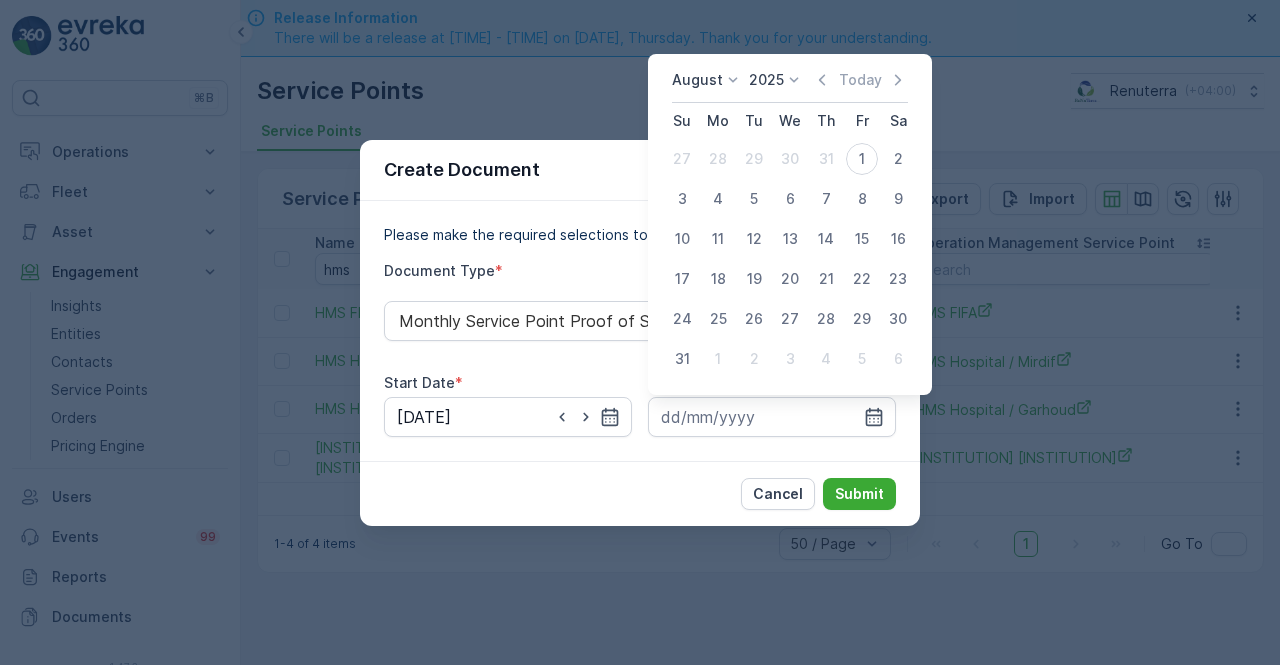 drag, startPoint x: 825, startPoint y: 79, endPoint x: 805, endPoint y: 160, distance: 83.43261 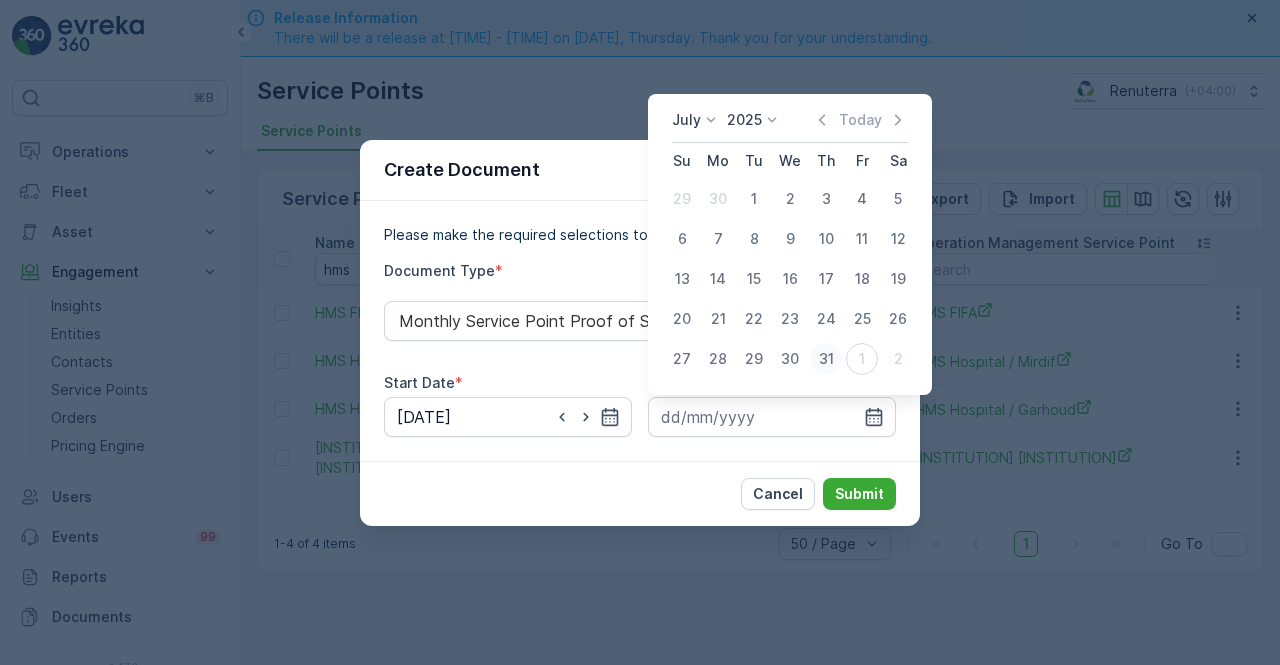 click on "31" at bounding box center [826, 359] 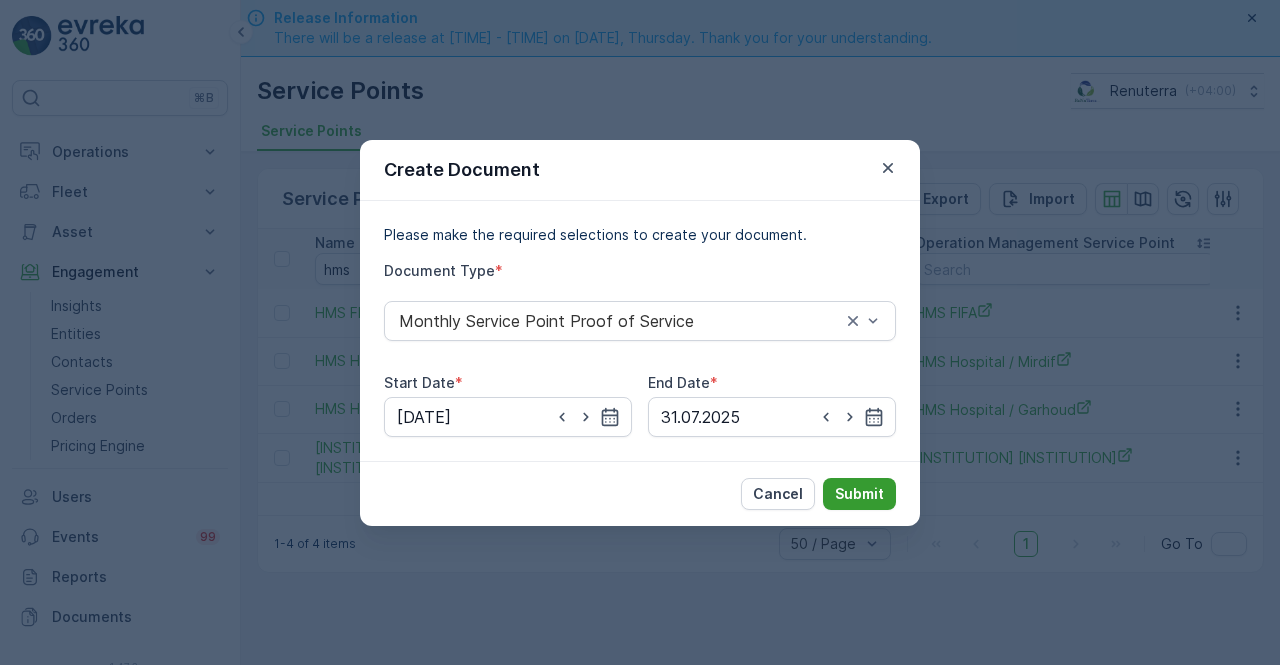 click on "Submit" at bounding box center [859, 494] 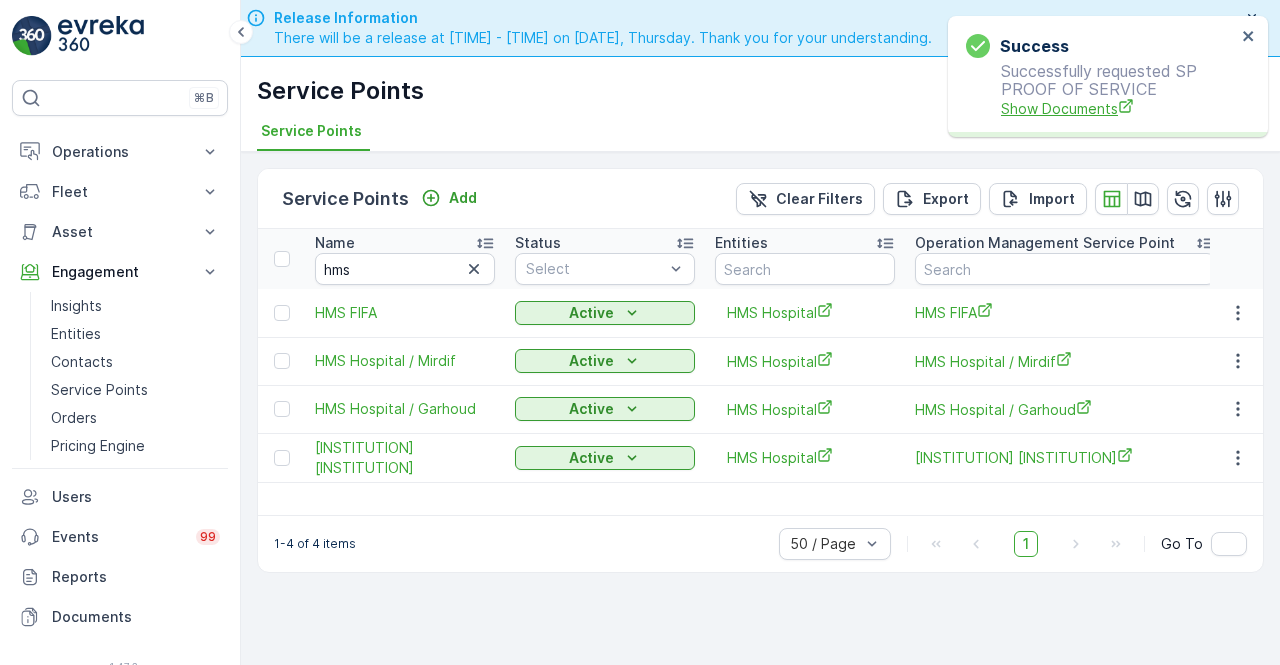 click on "Show Documents" at bounding box center [1118, 108] 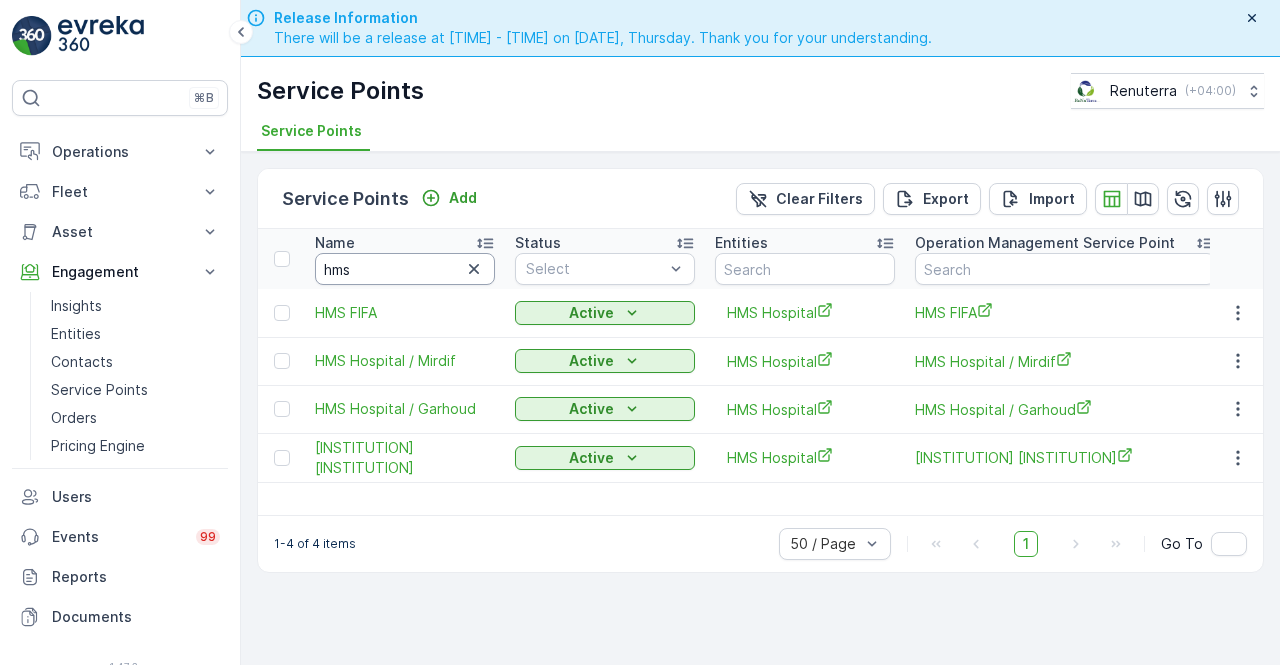 click on "hms" at bounding box center [405, 269] 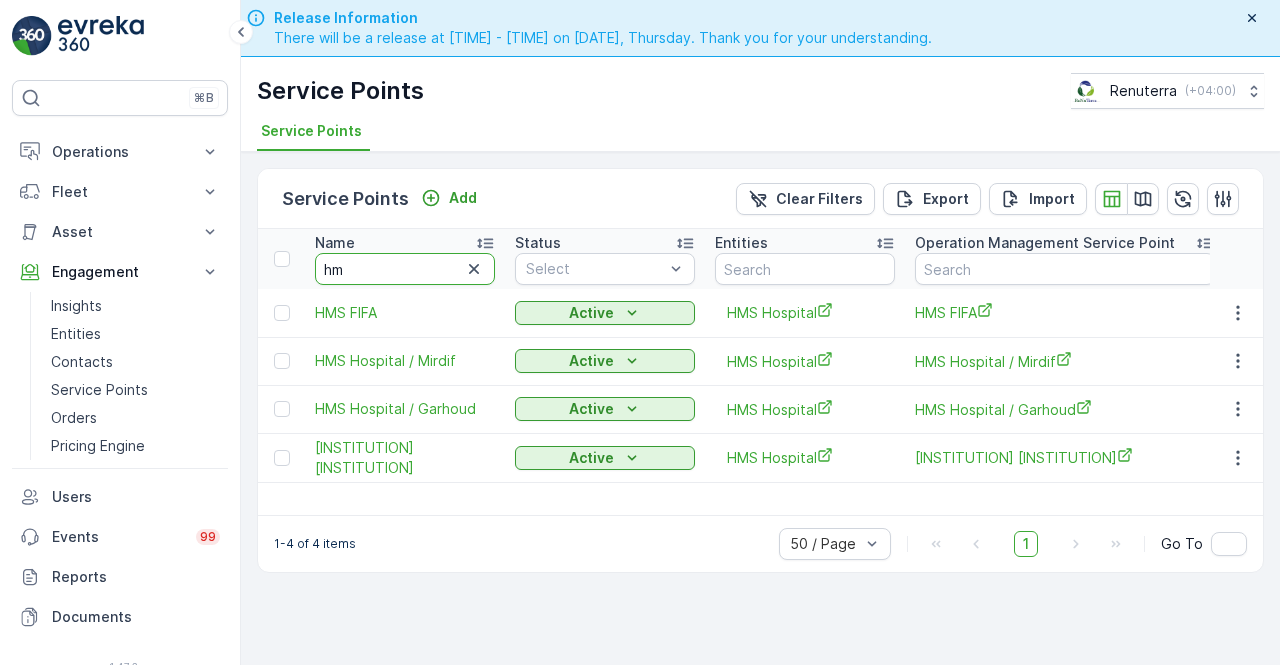 type on "h" 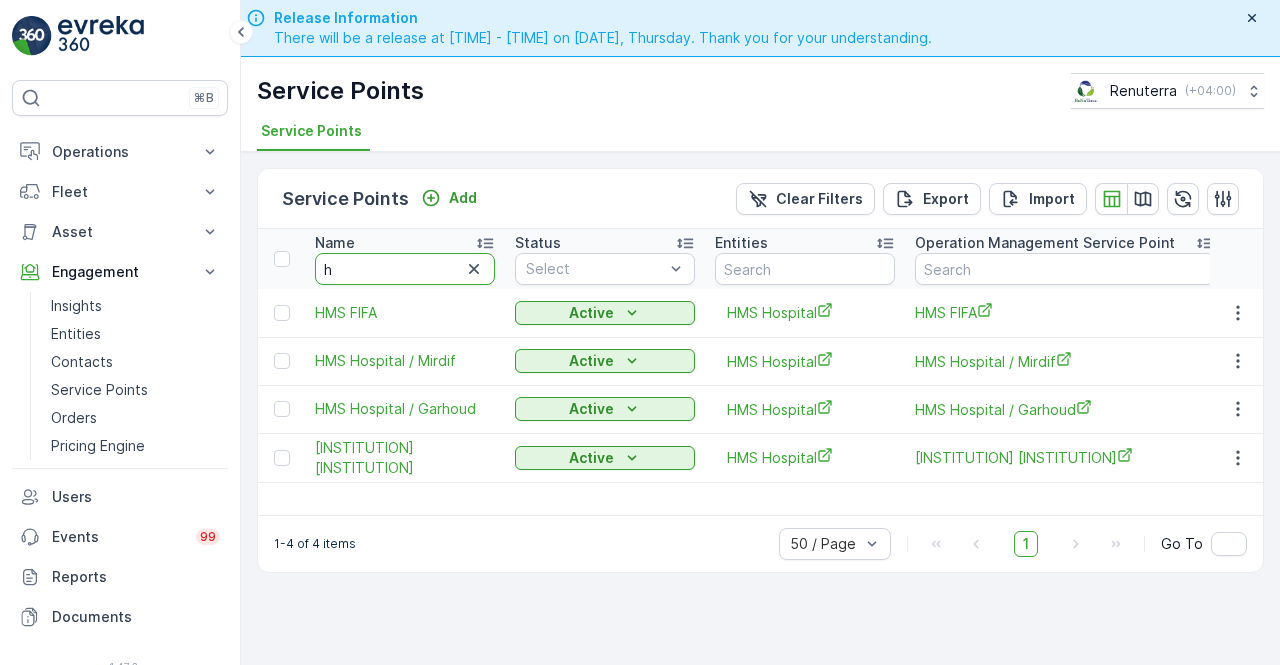 type 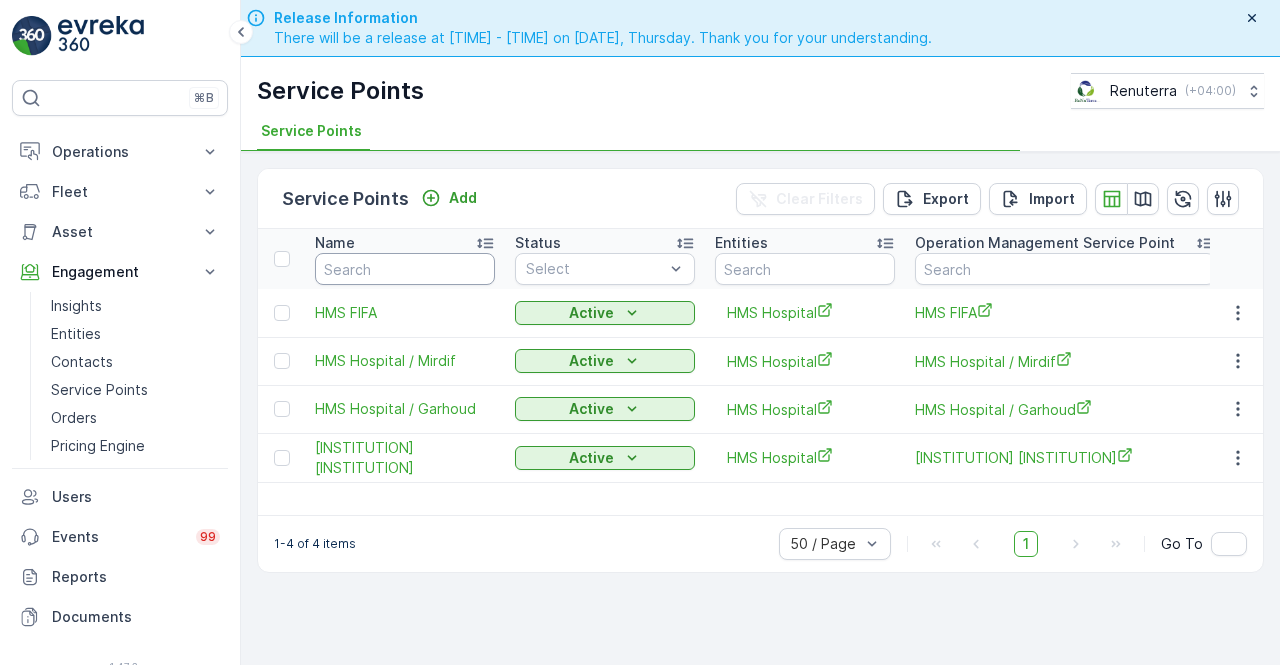 click at bounding box center [405, 269] 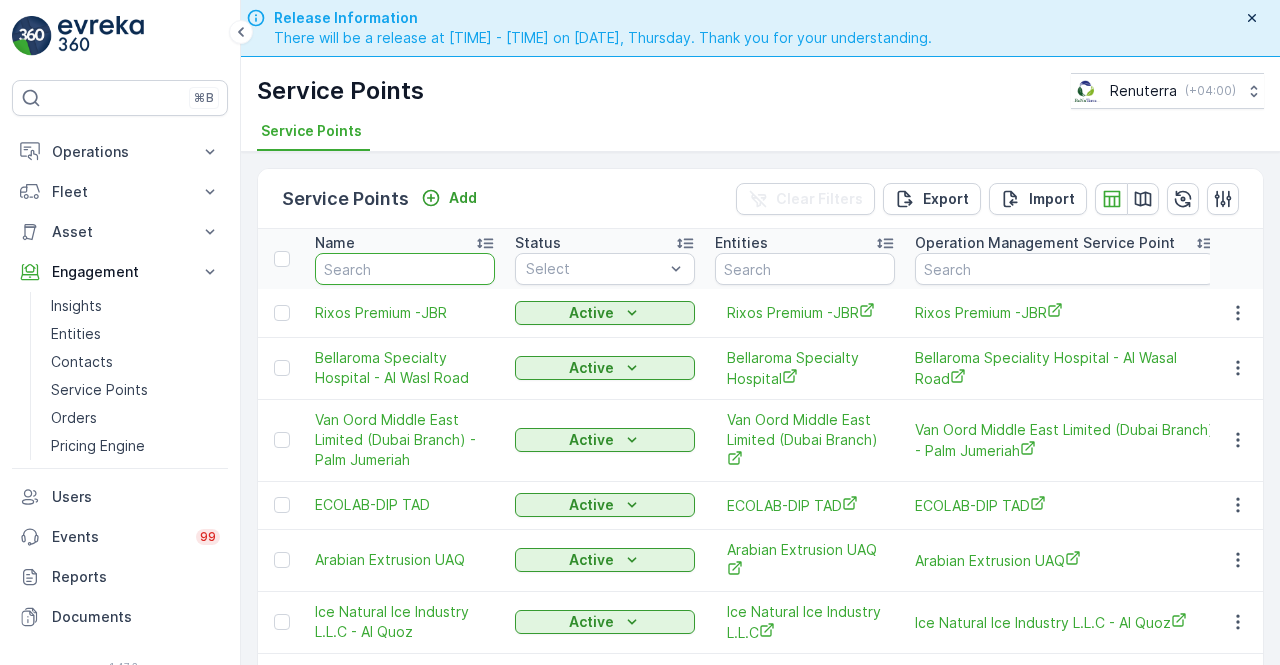 click at bounding box center (405, 269) 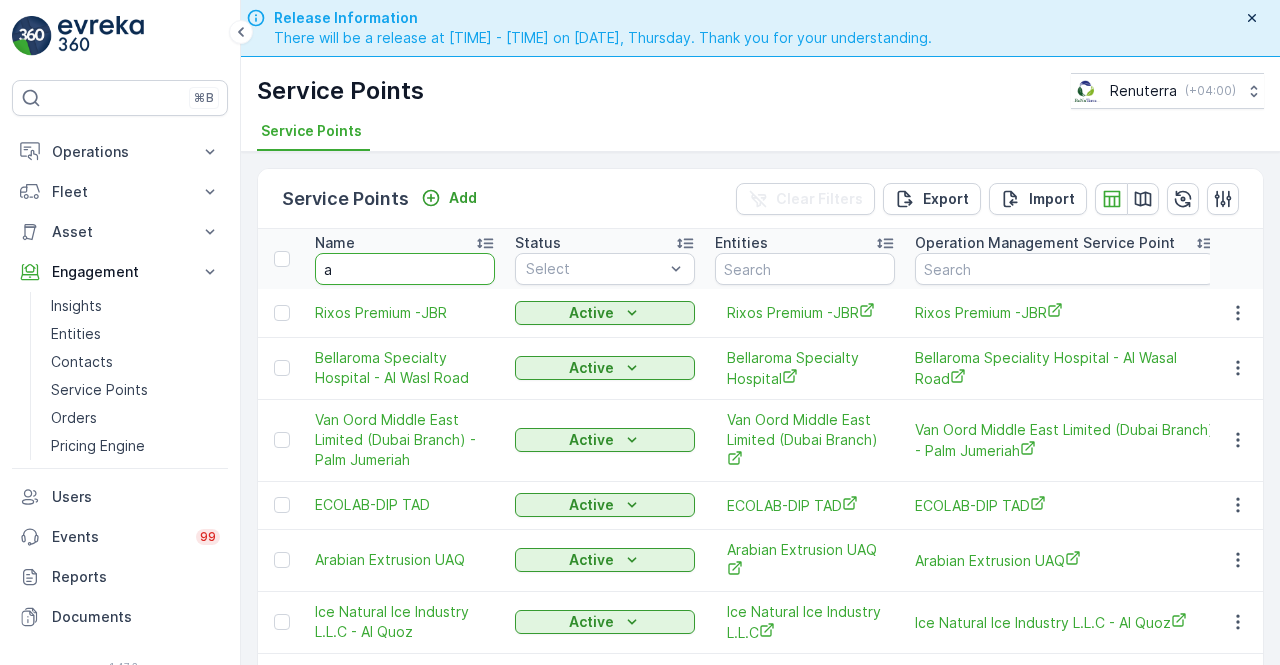 type on "ad" 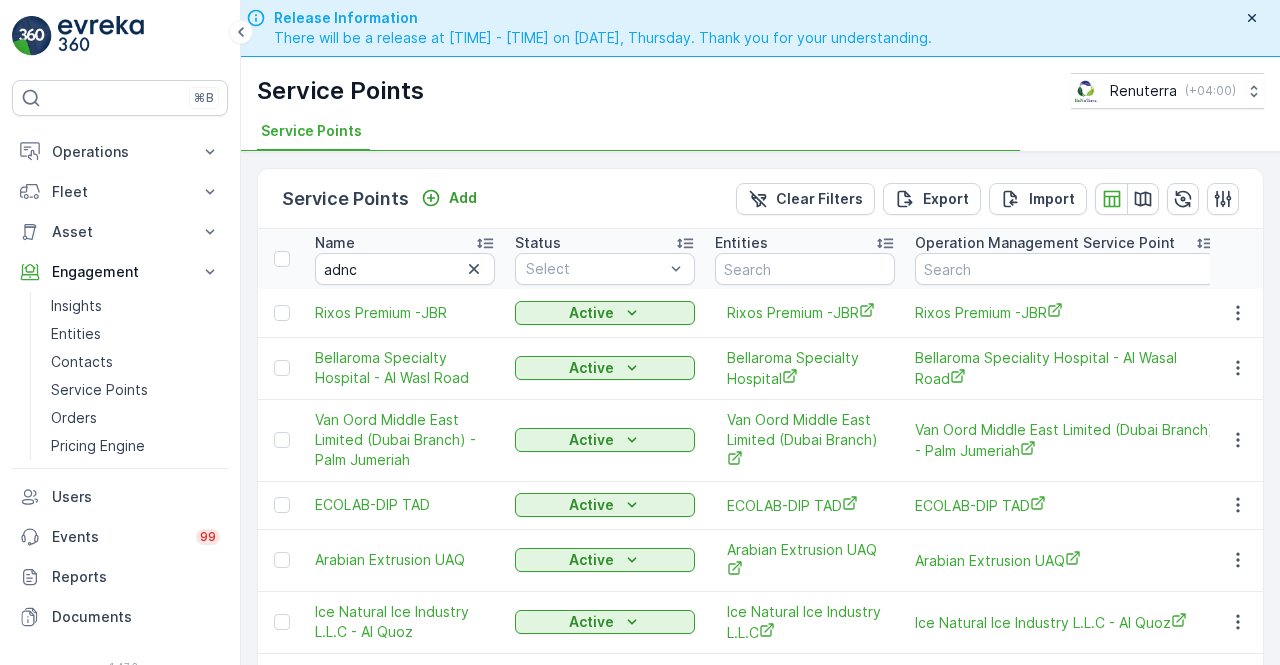 type on "ad" 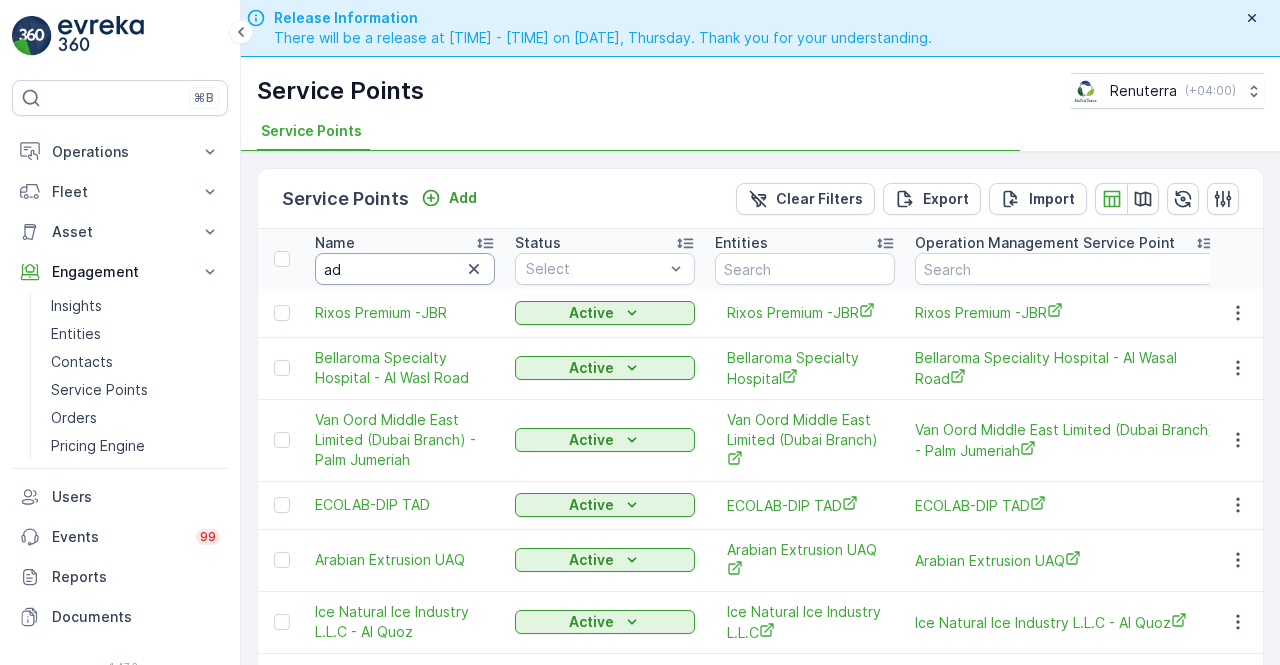 click on "ad" at bounding box center [405, 269] 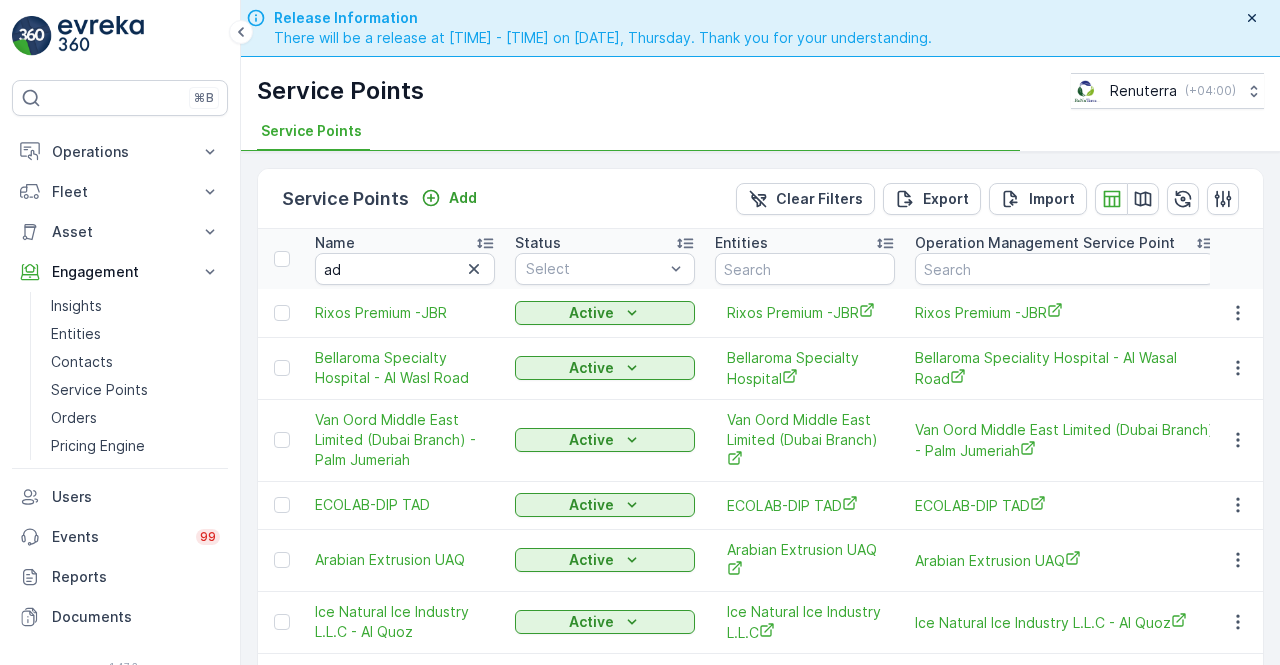 type on "adnc" 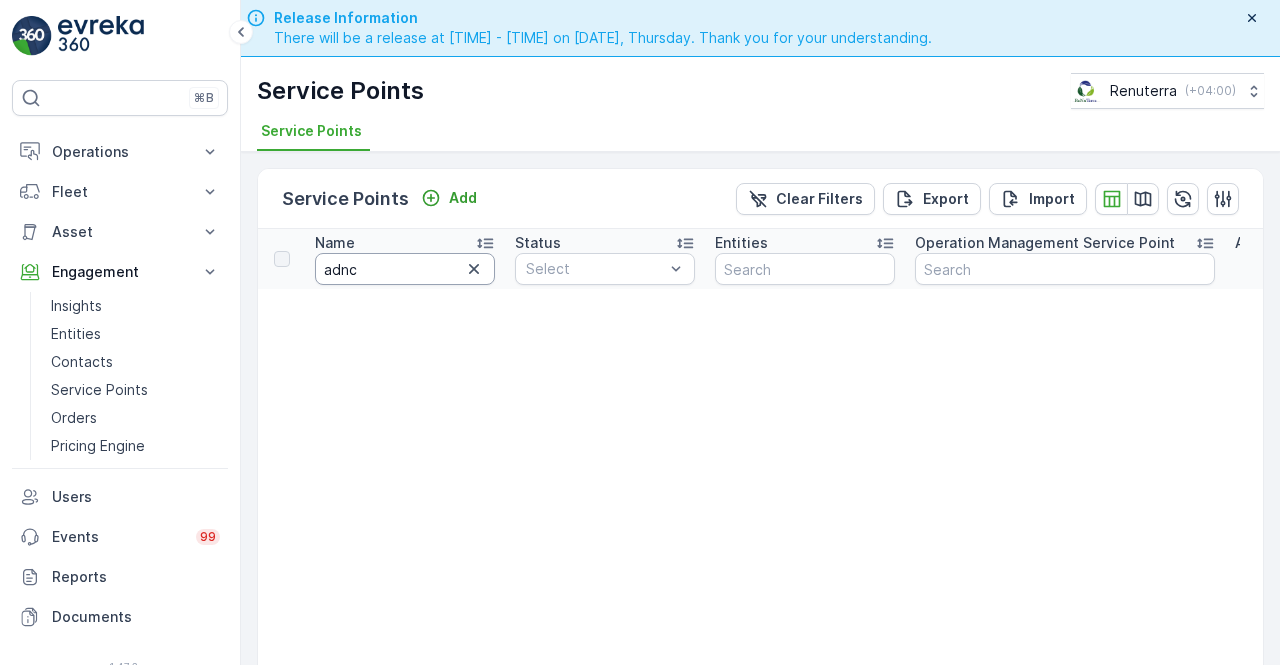click on "adnc" at bounding box center (405, 269) 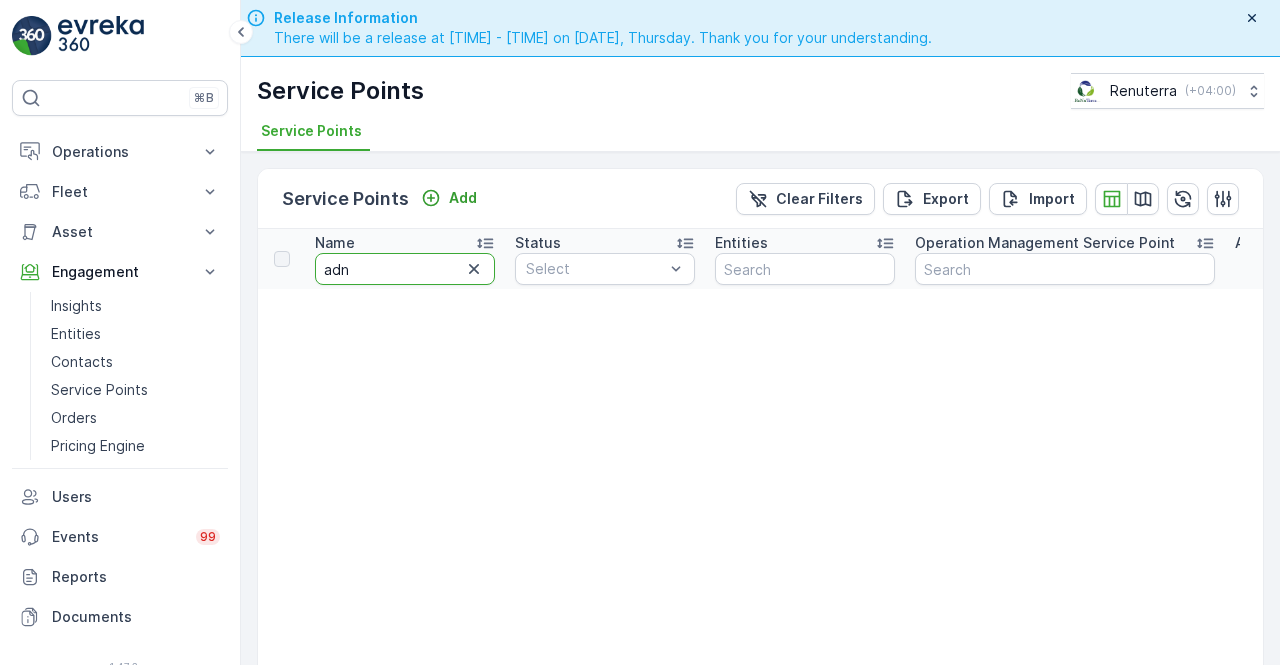 type on "adnh" 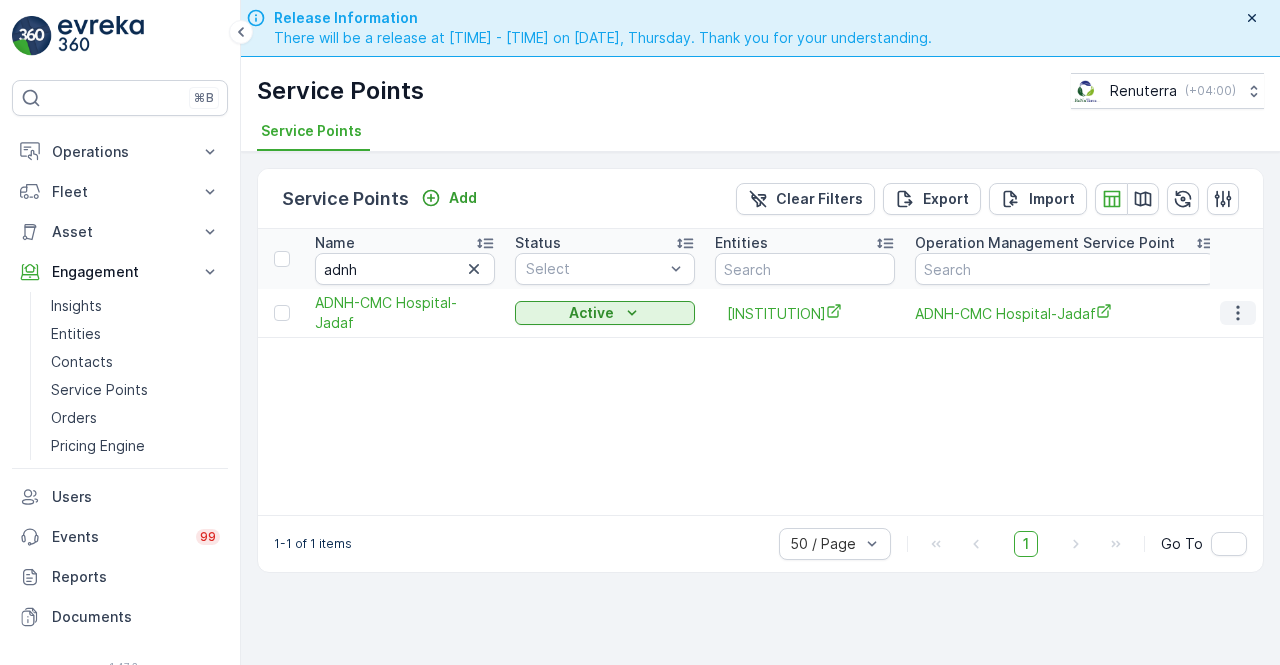 click 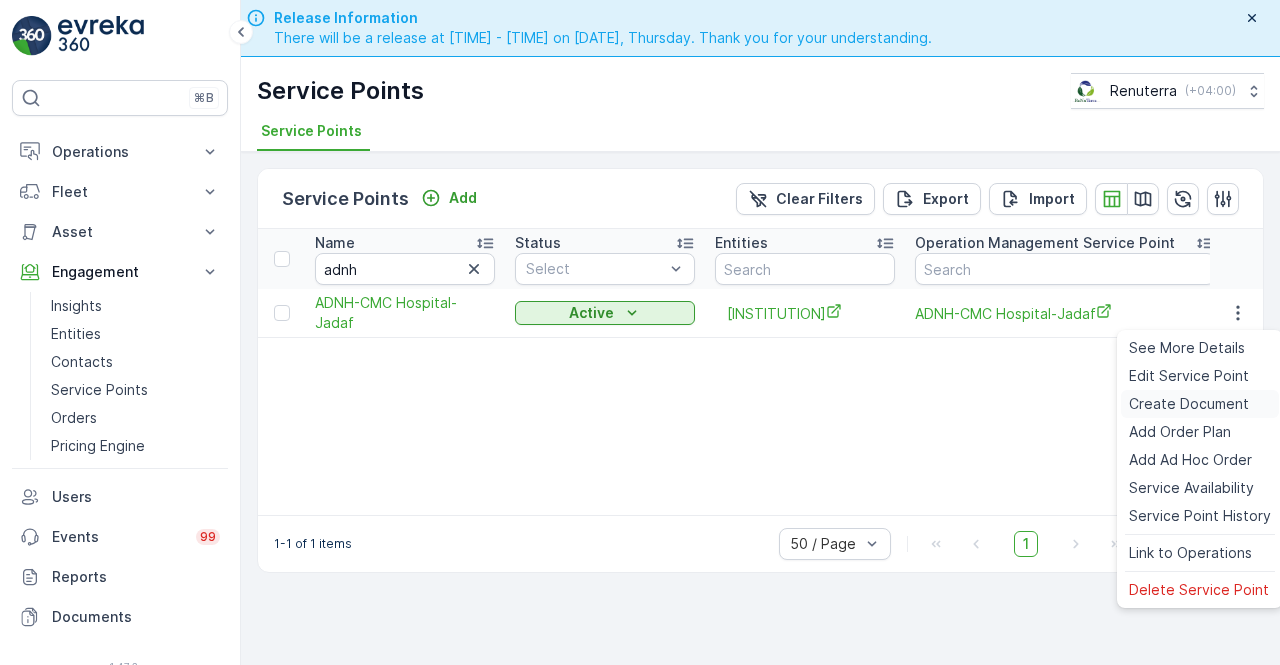 click on "Create Document" at bounding box center [1189, 404] 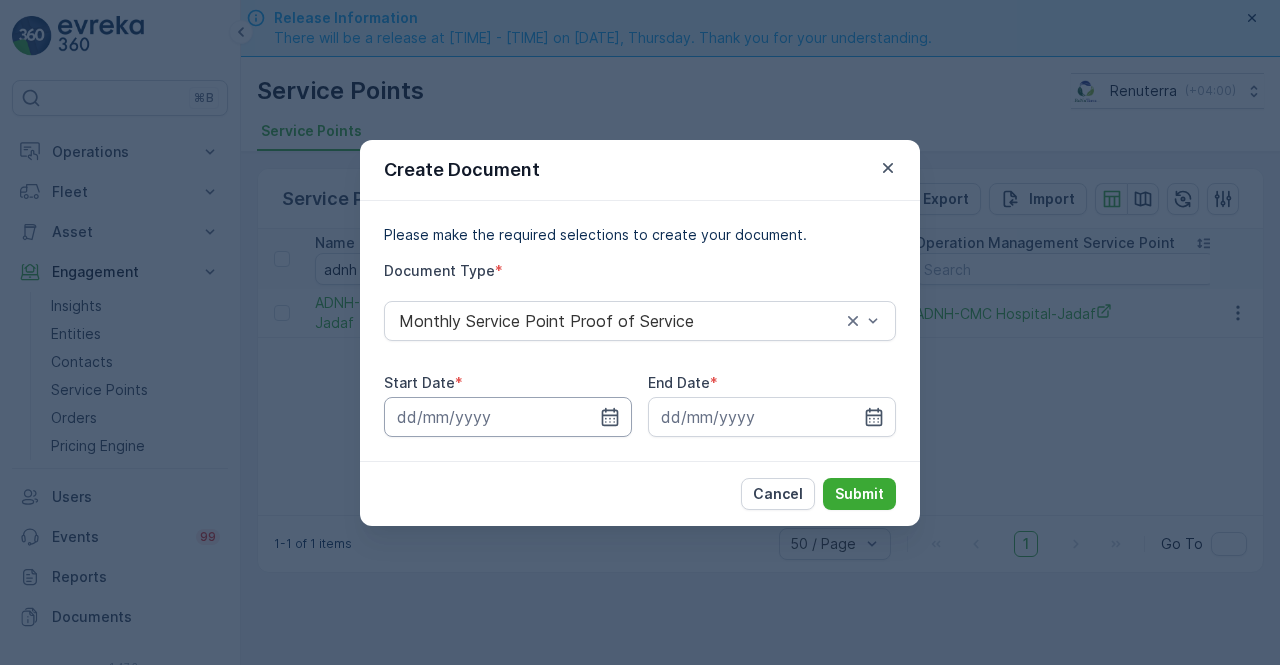 click at bounding box center [508, 417] 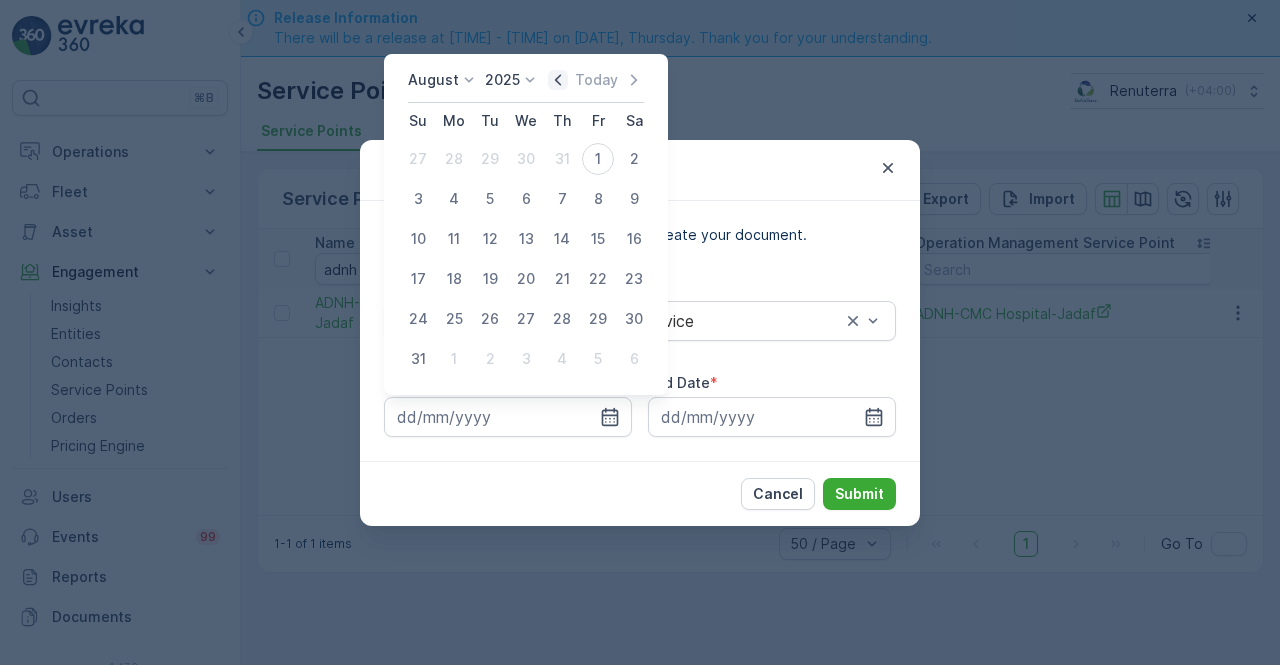 click 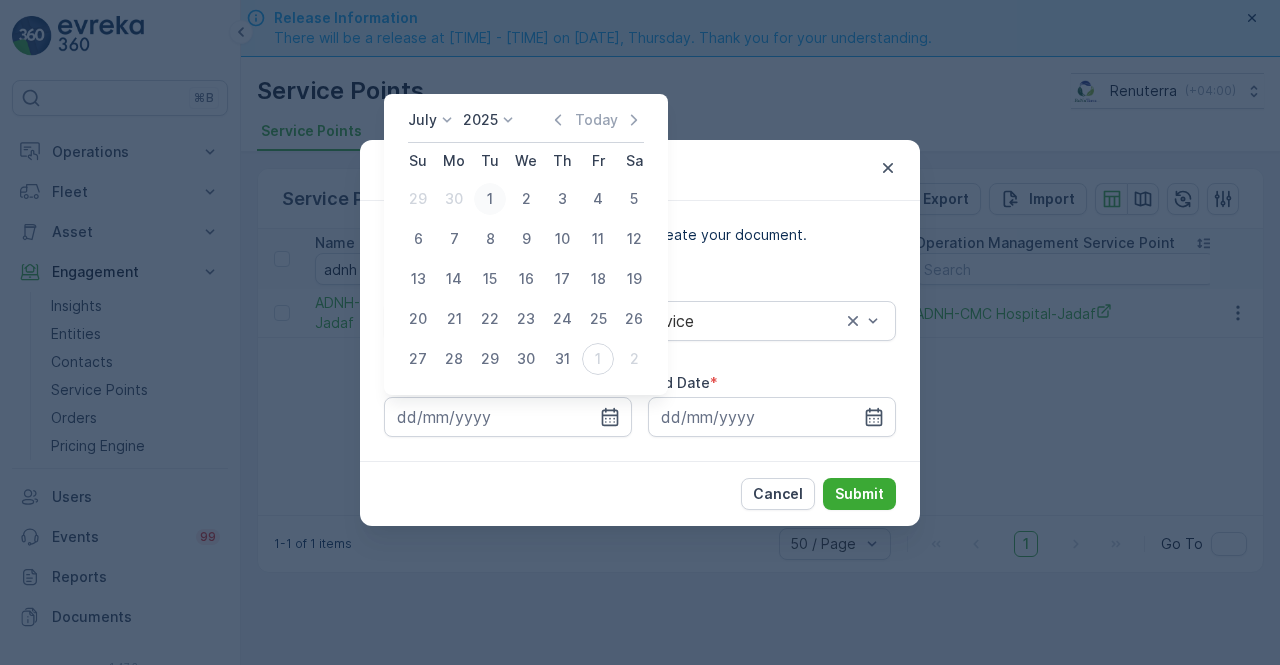 click on "1" at bounding box center (490, 199) 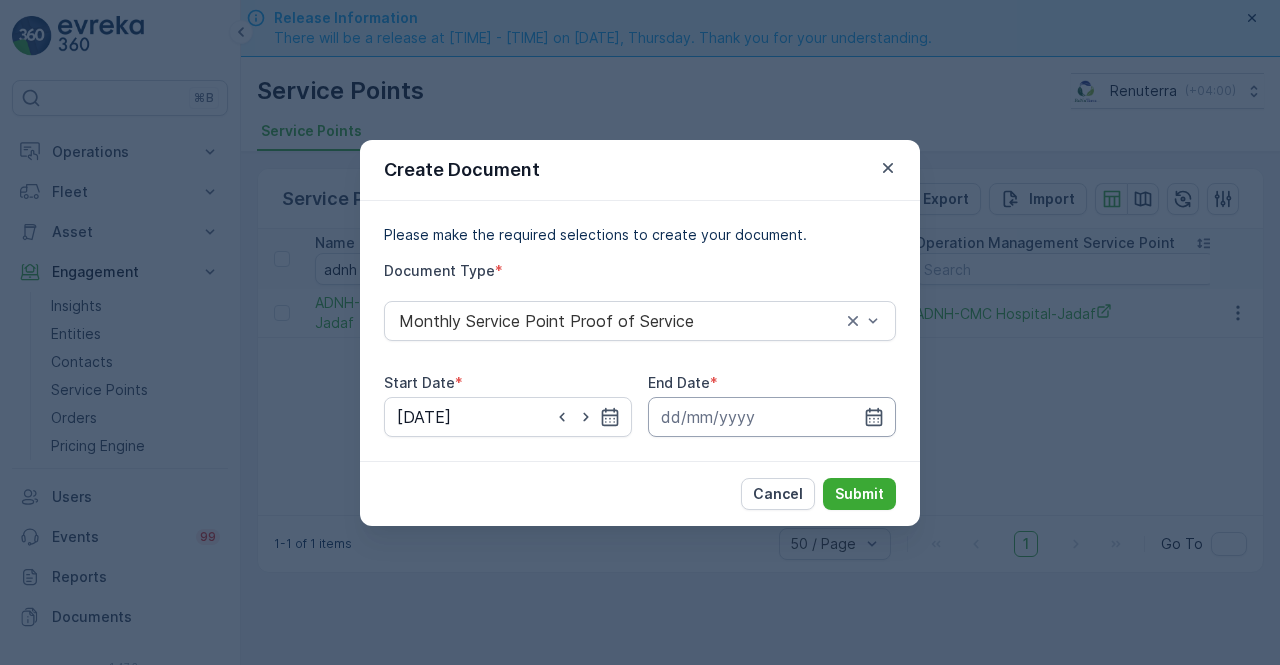 click at bounding box center [772, 417] 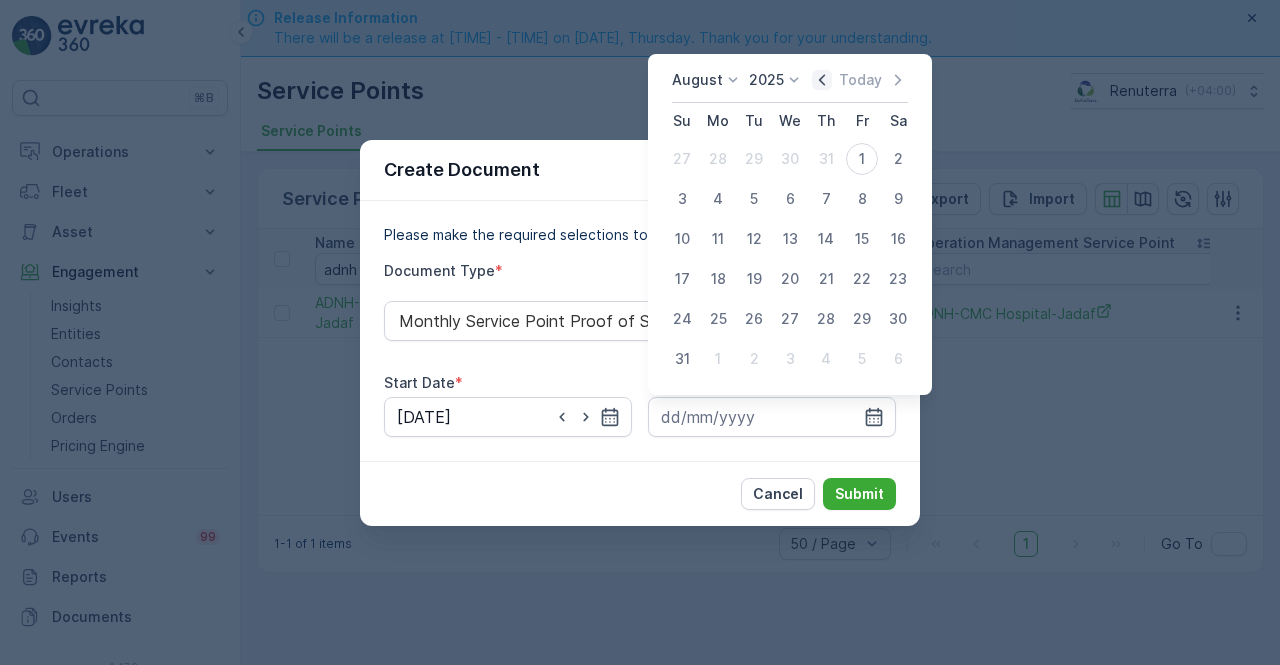 click 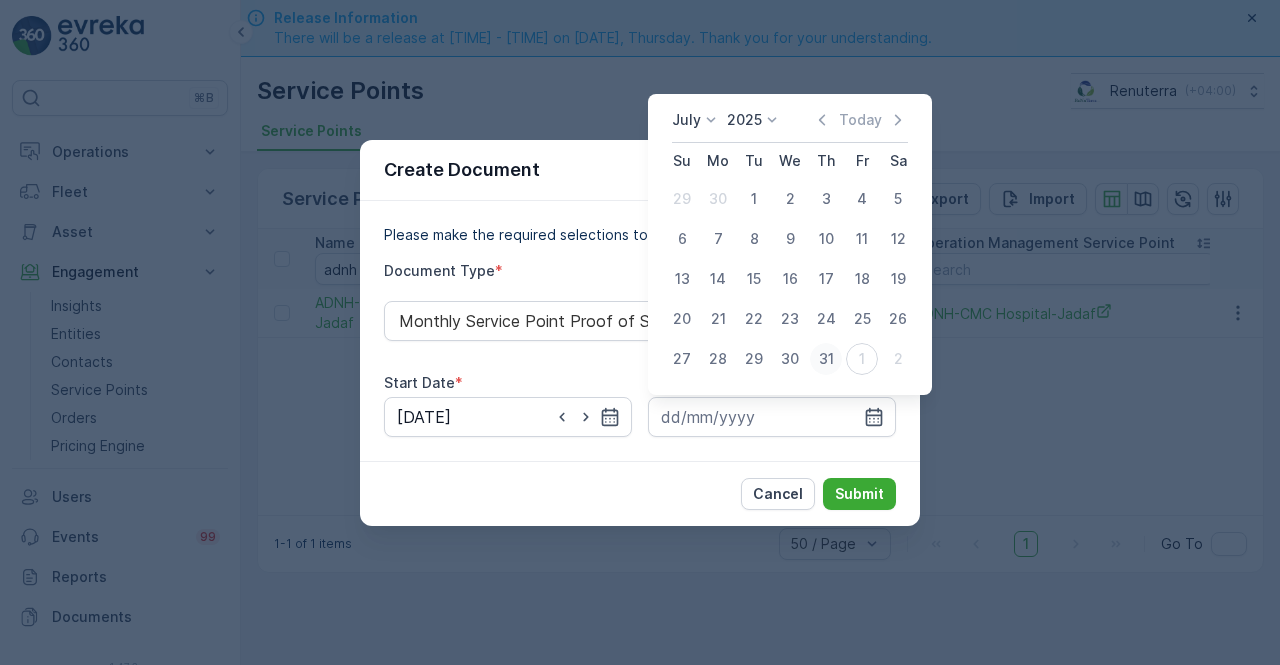 click on "31" at bounding box center [826, 359] 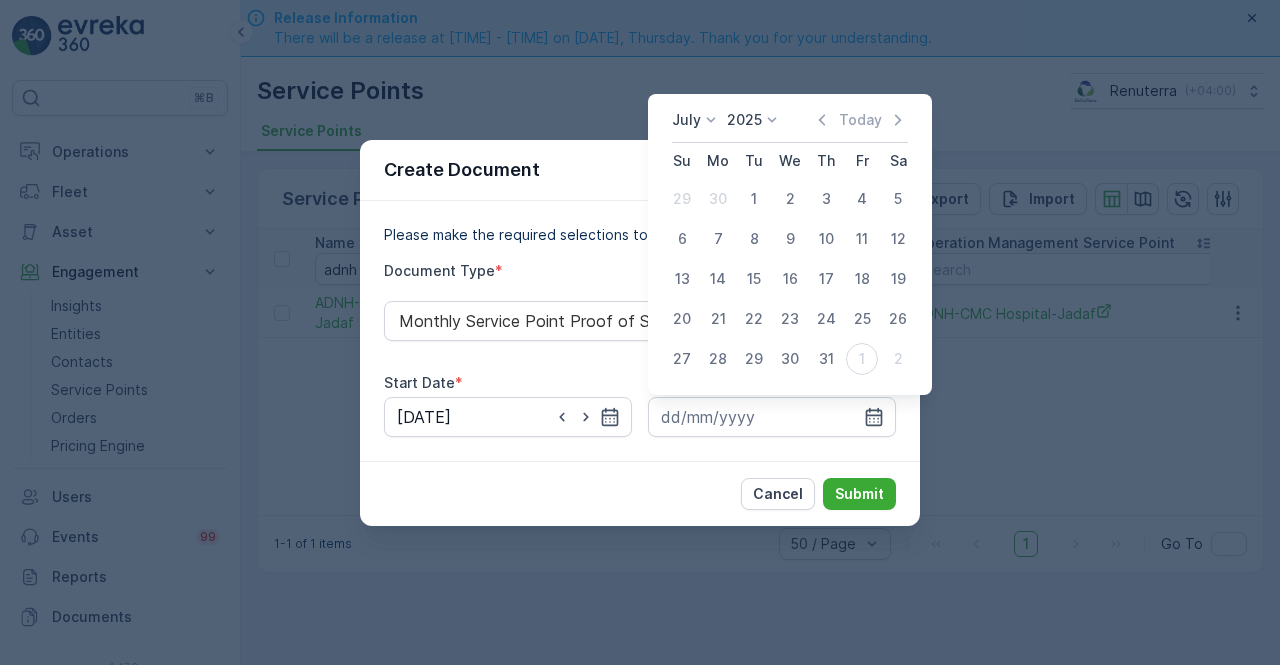 type on "31.07.2025" 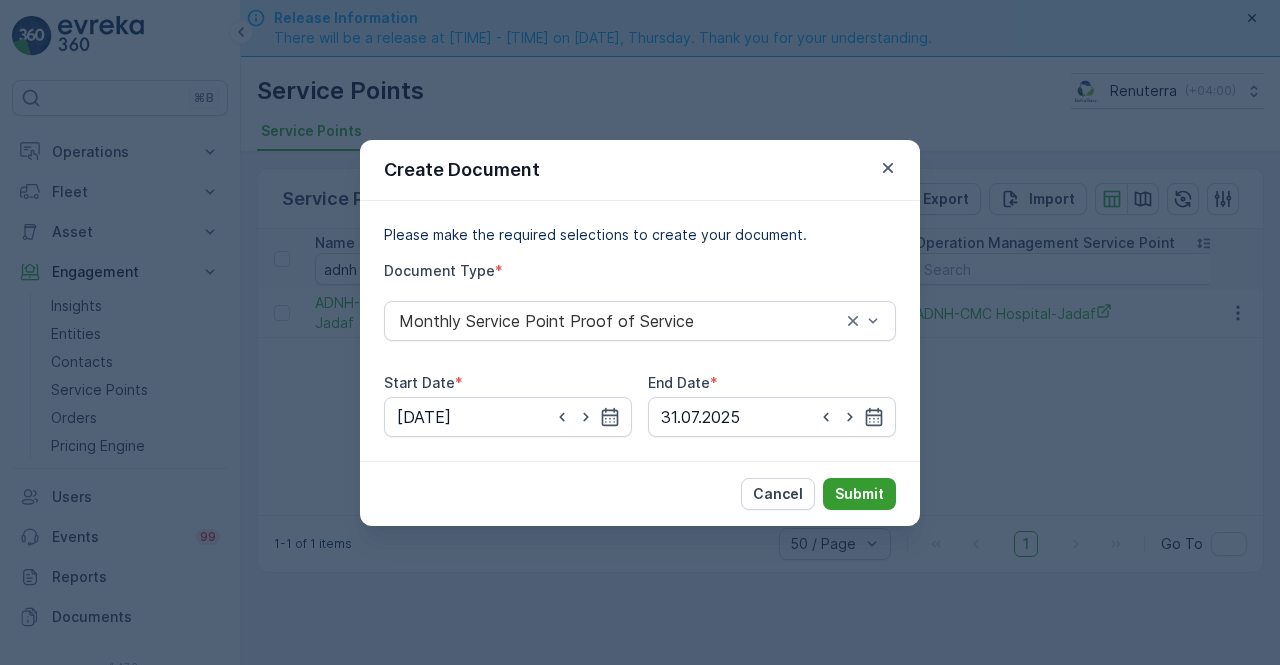 click on "Submit" at bounding box center (859, 494) 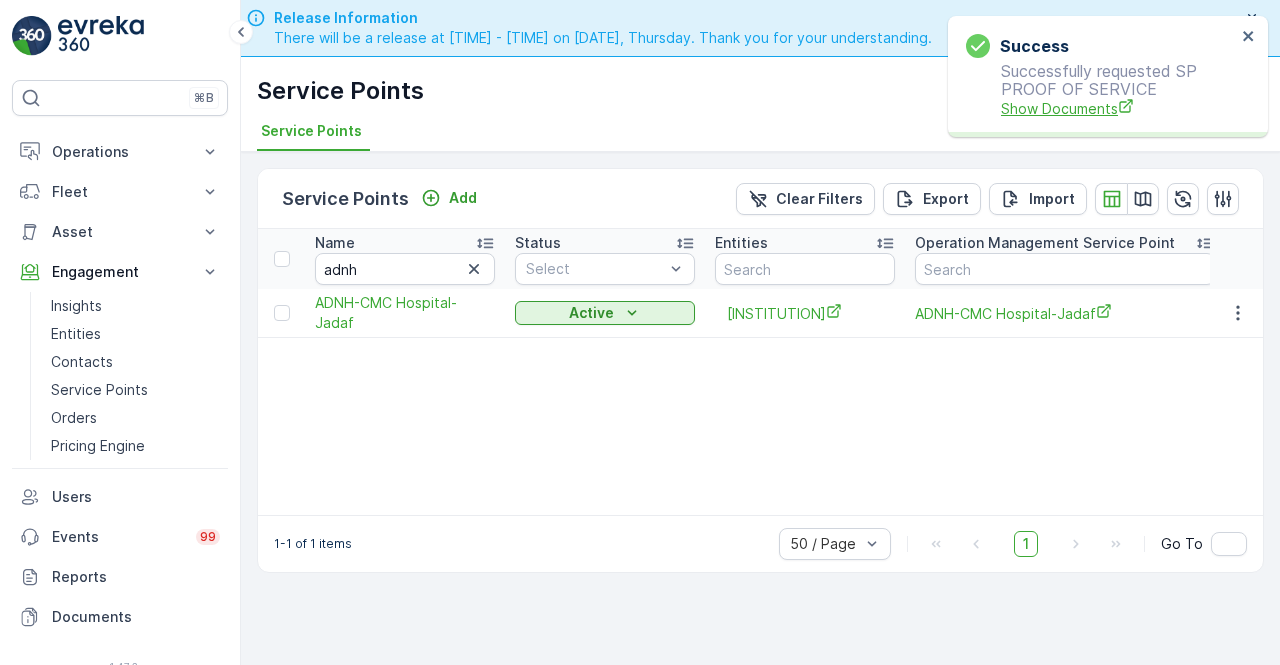 click on "Show Documents" at bounding box center [1118, 108] 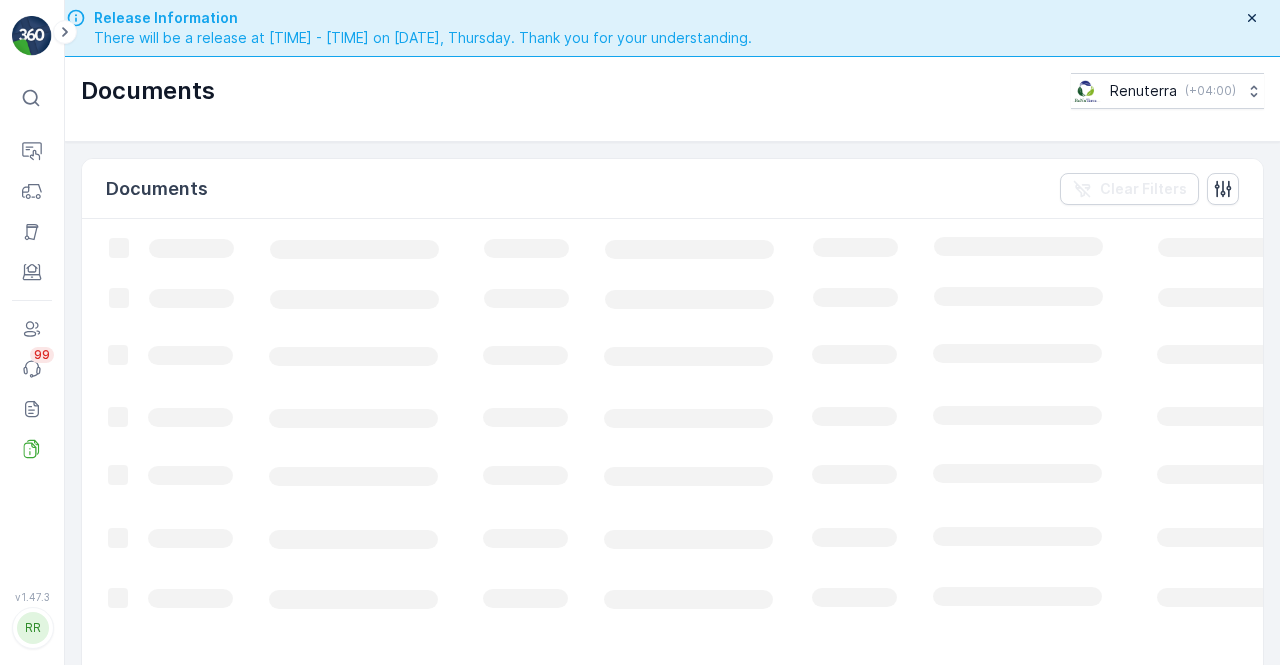 scroll, scrollTop: 0, scrollLeft: 0, axis: both 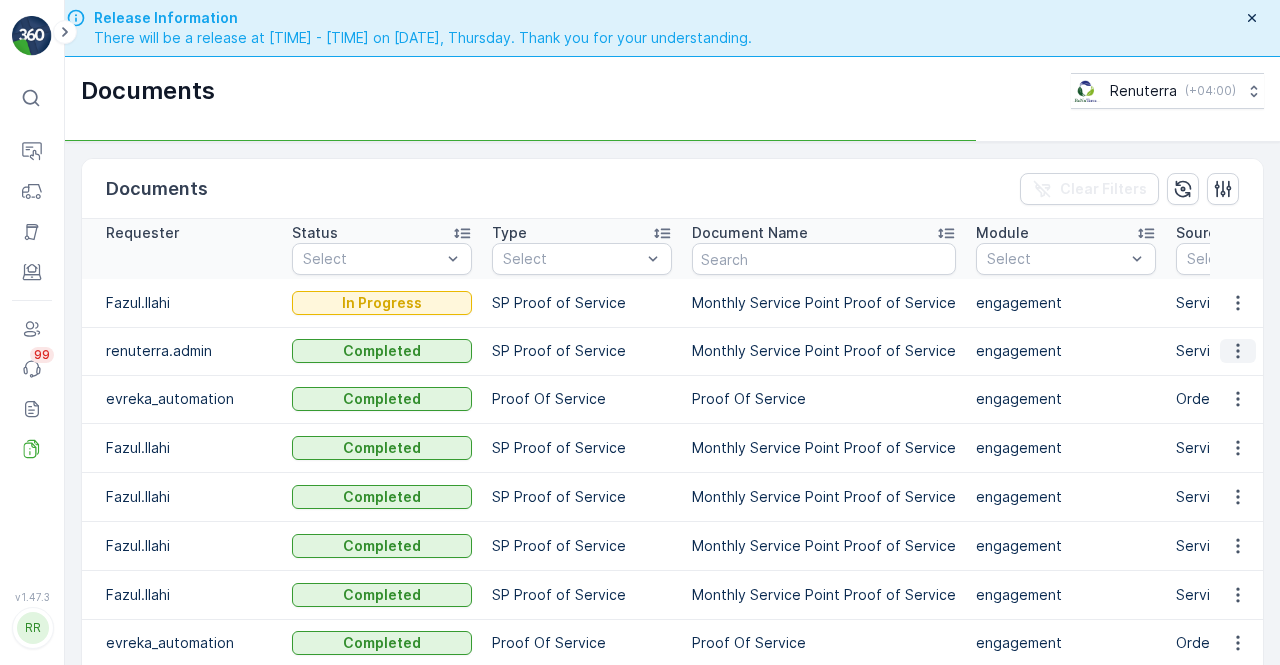 click 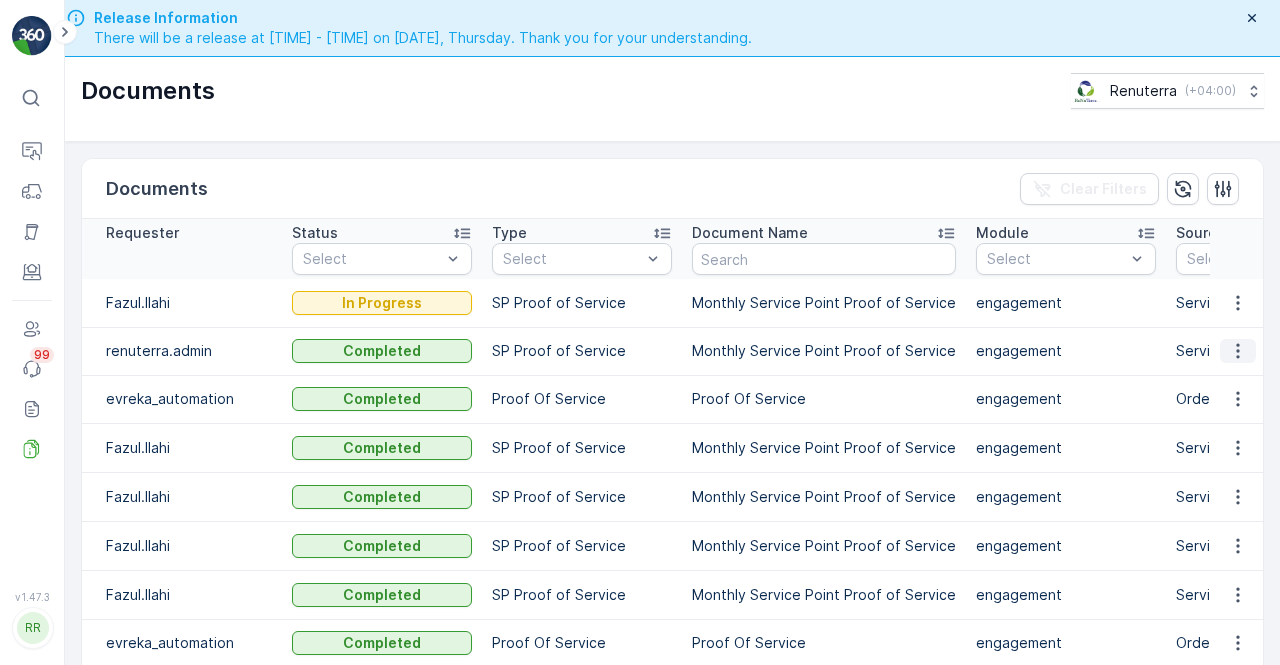 click 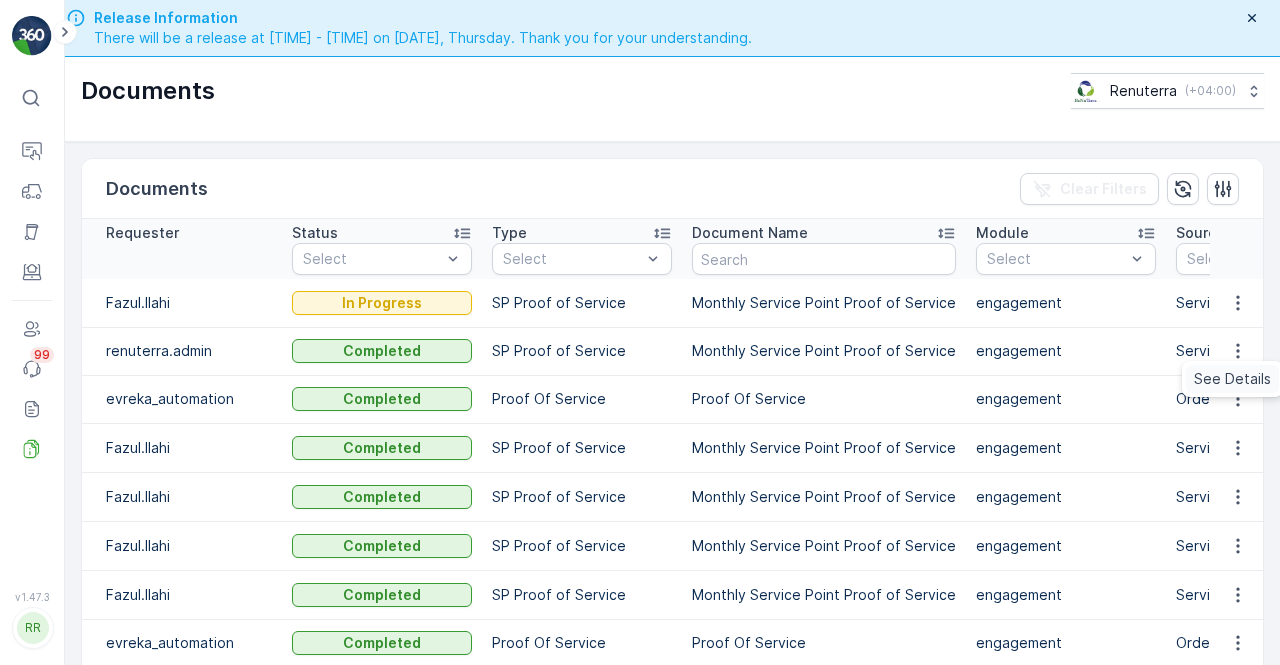 click on "See Details" at bounding box center (1232, 379) 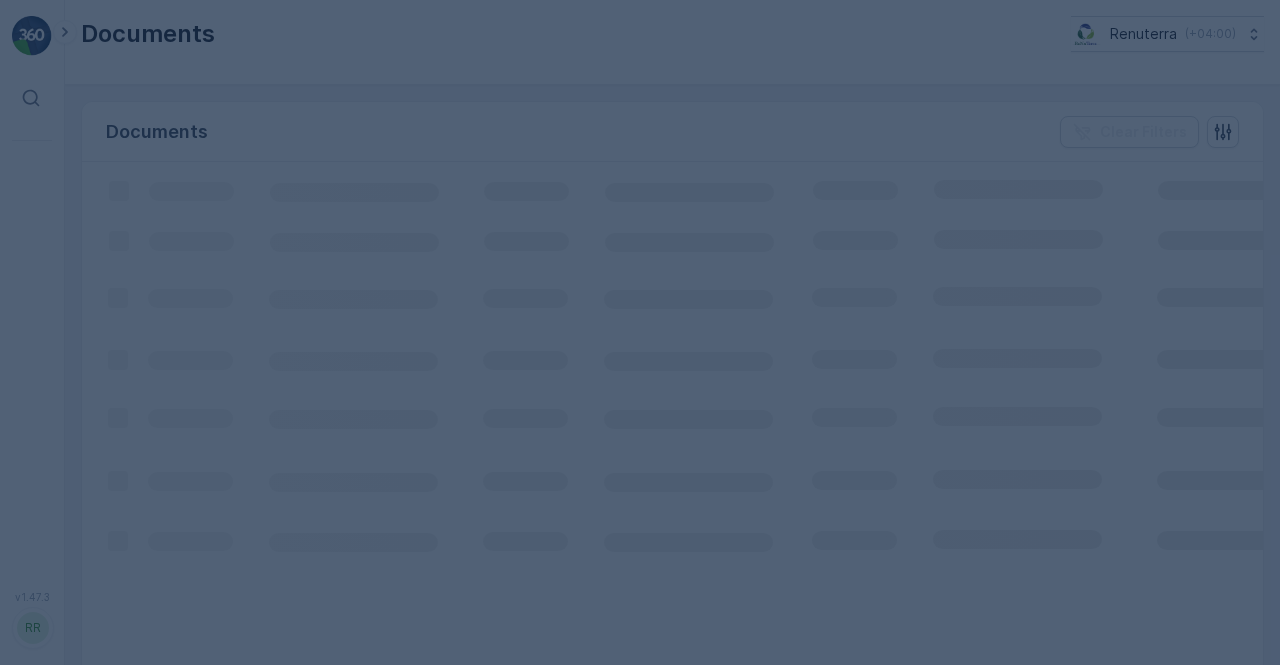 scroll, scrollTop: 0, scrollLeft: 0, axis: both 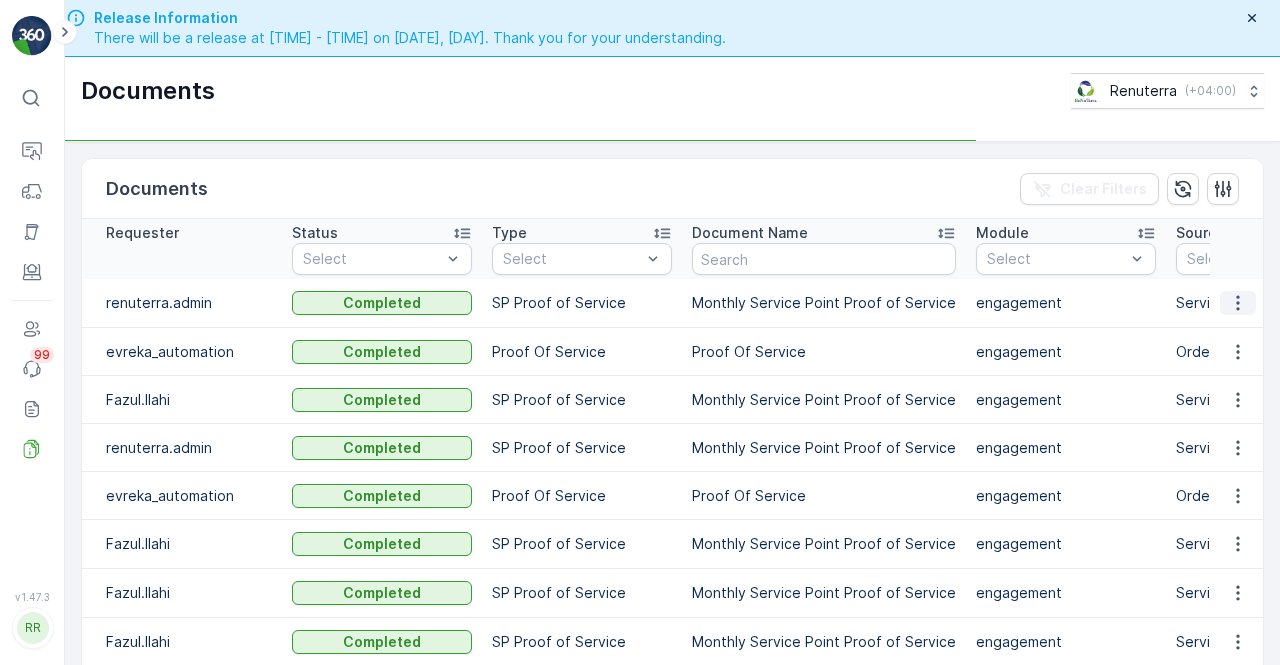 click 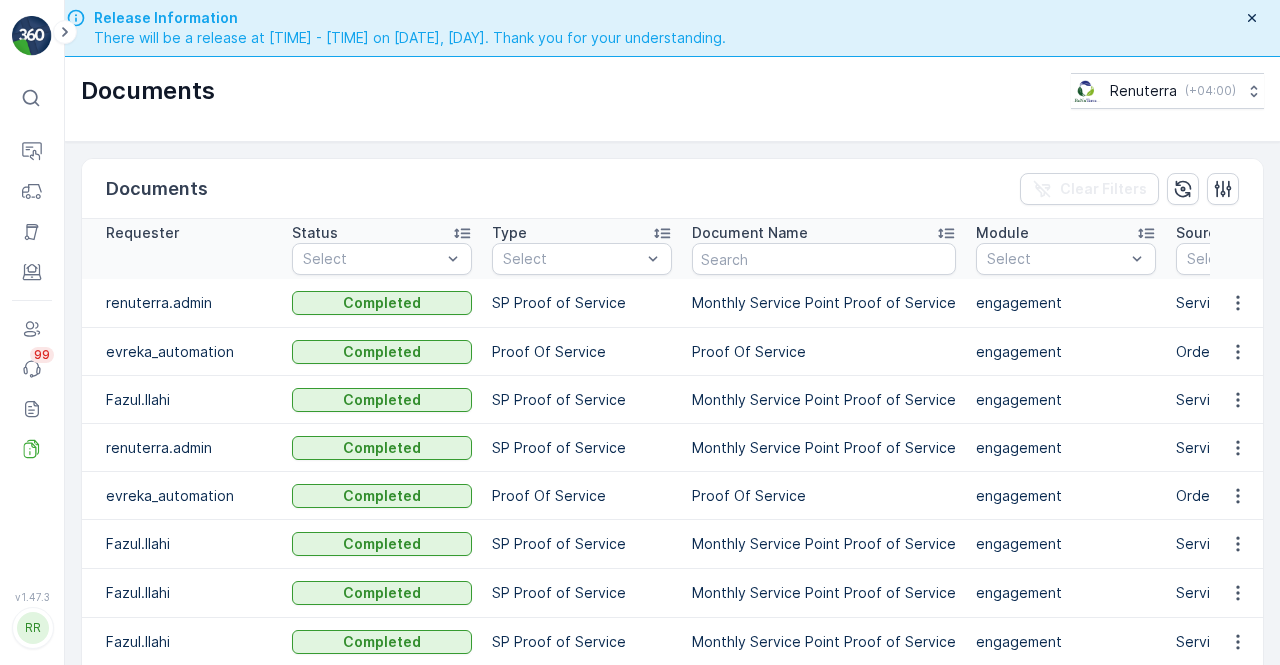click at bounding box center [1237, 352] 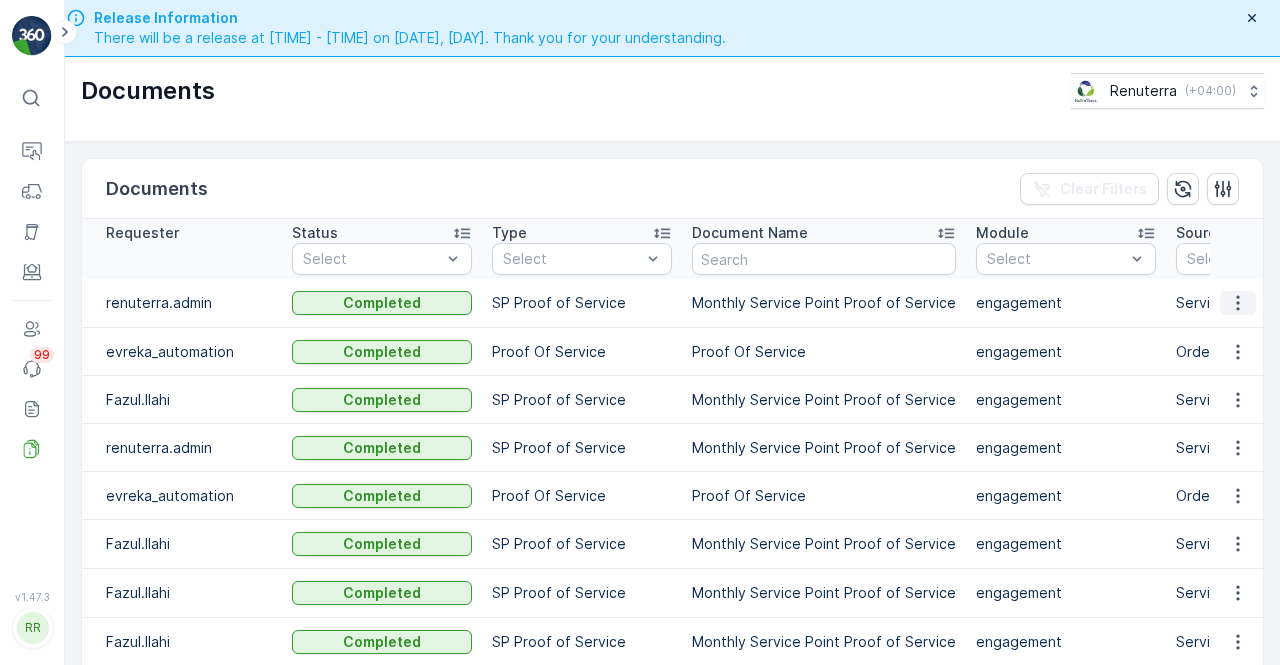 click 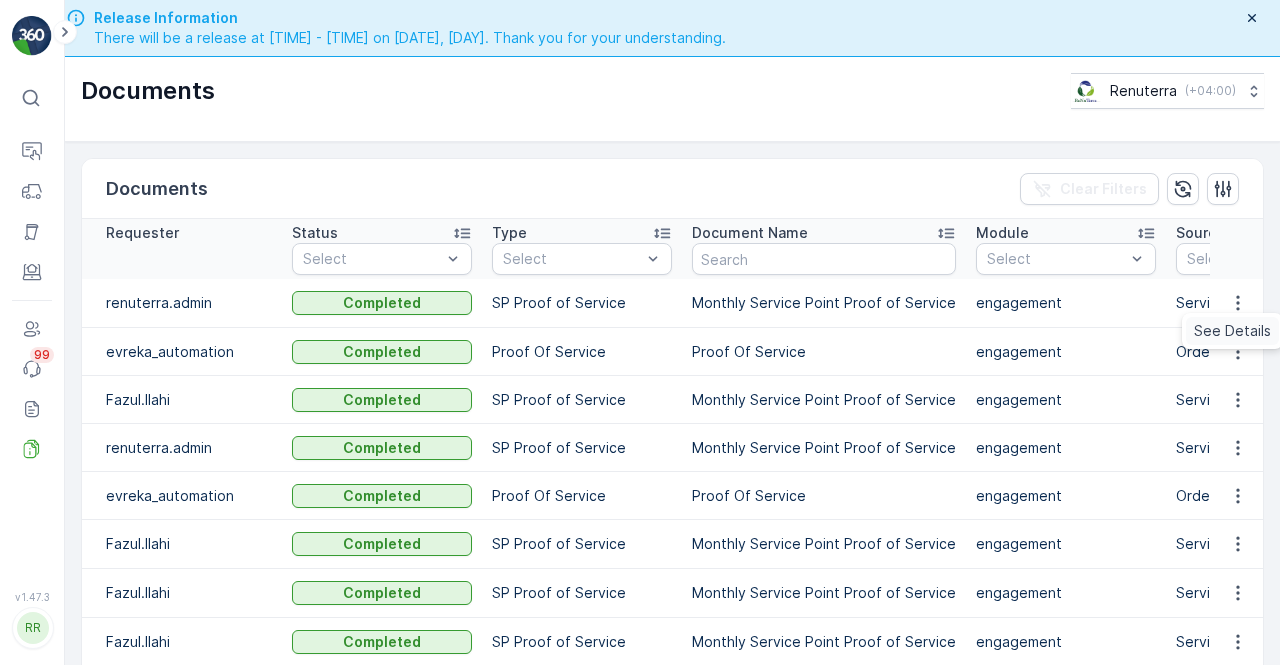 click on "See Details" at bounding box center [1232, 331] 